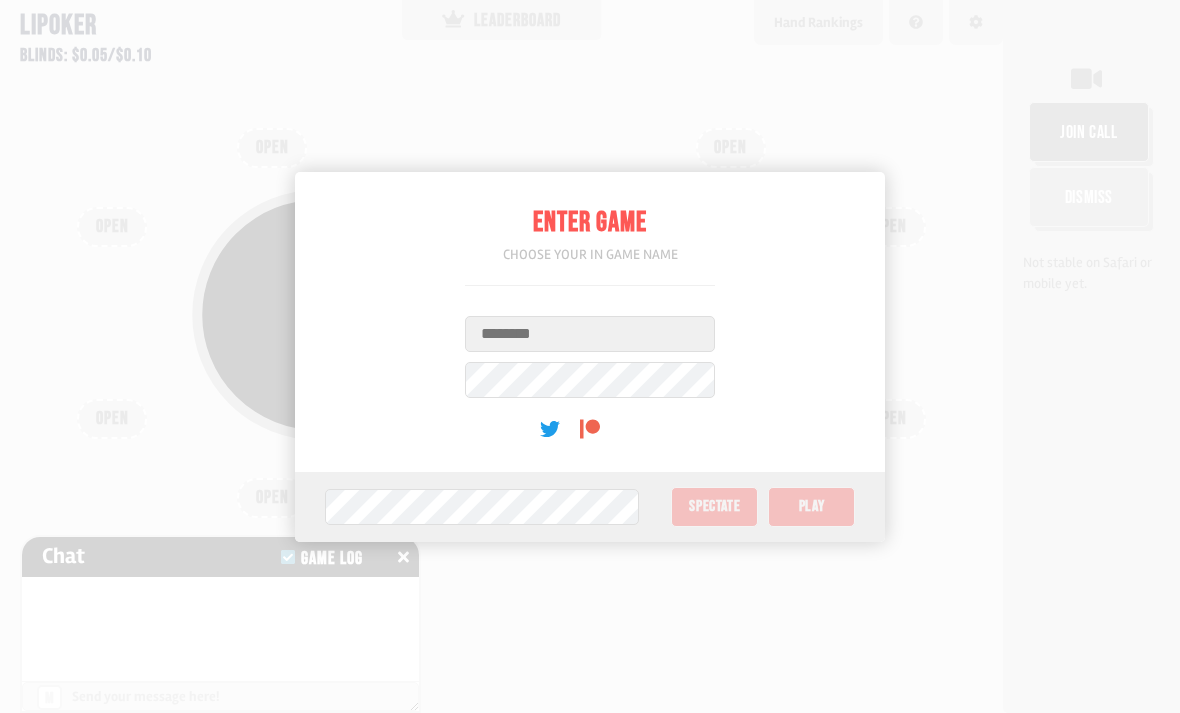 scroll, scrollTop: 0, scrollLeft: 0, axis: both 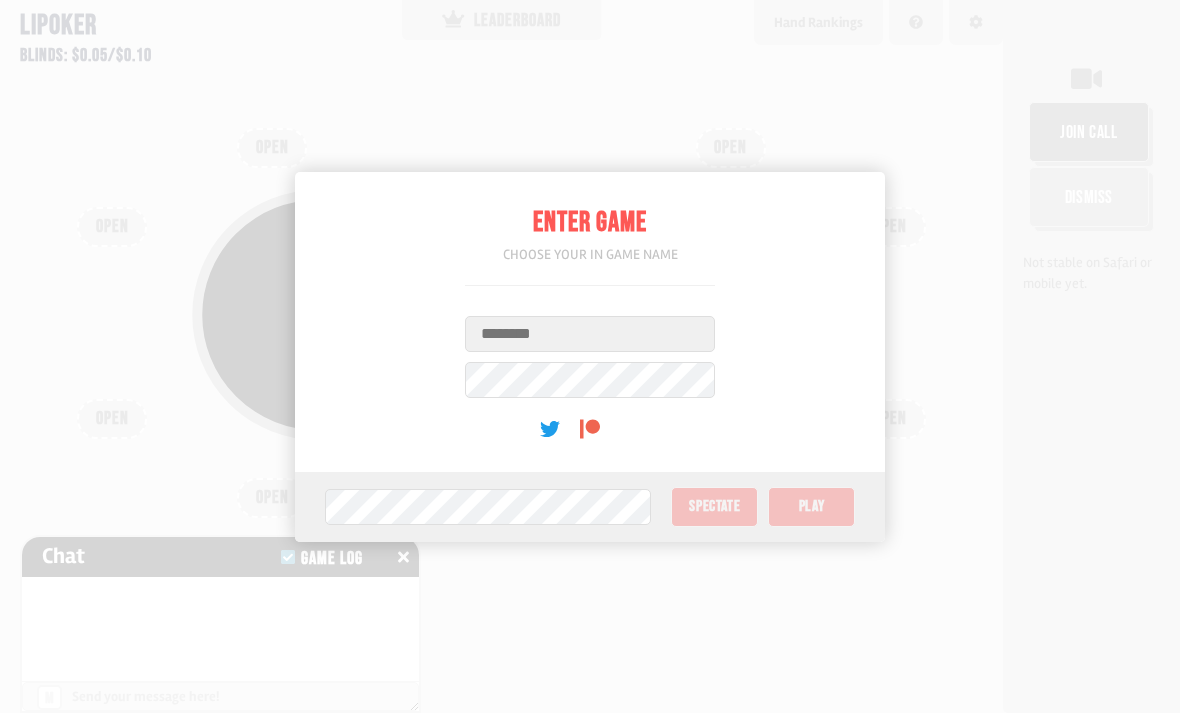 click on "Username" at bounding box center [590, 334] 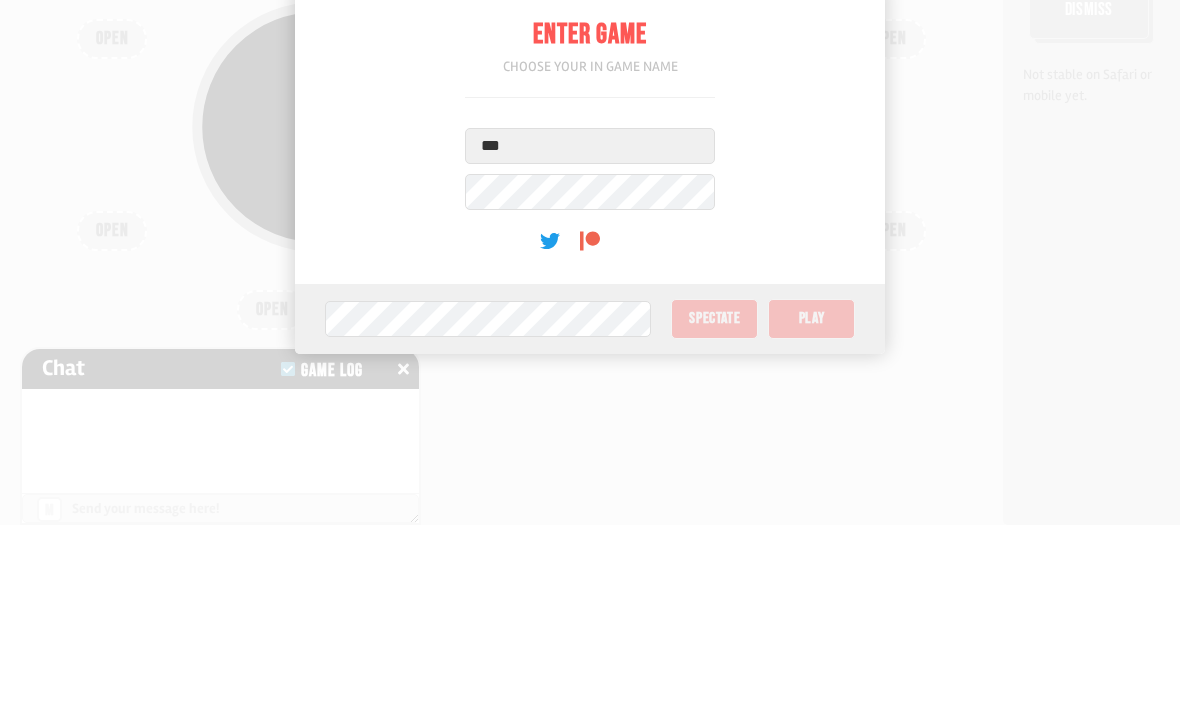 type on "***" 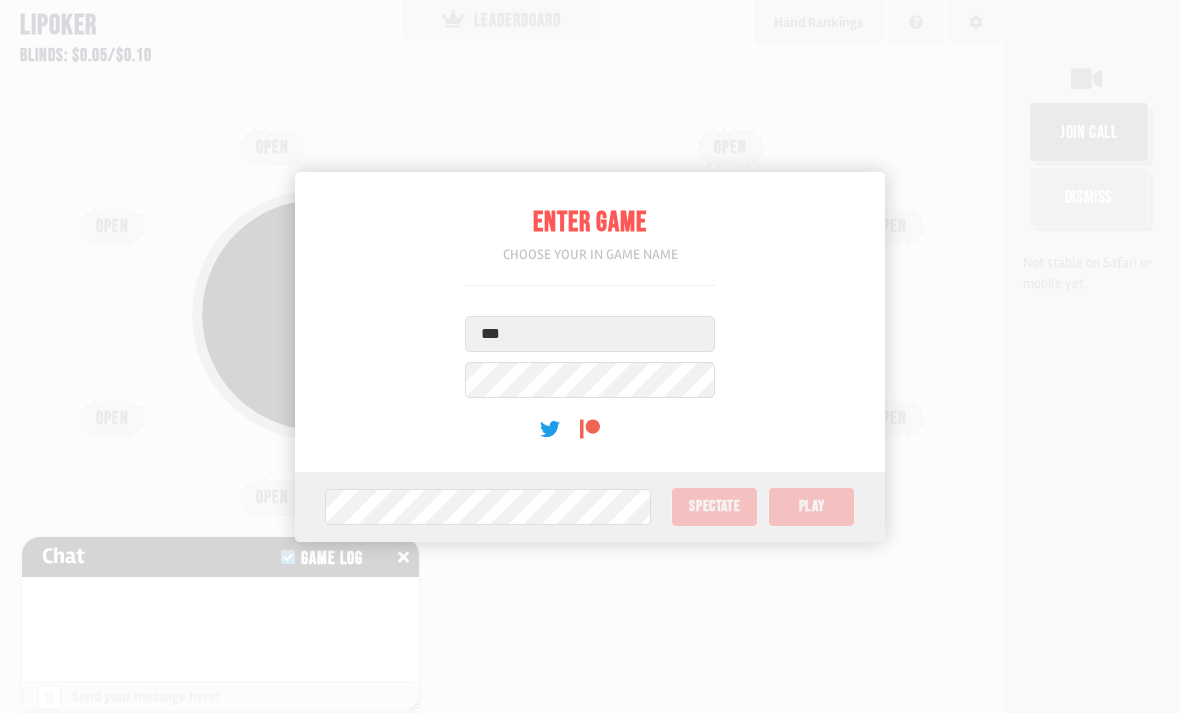 scroll, scrollTop: 0, scrollLeft: 0, axis: both 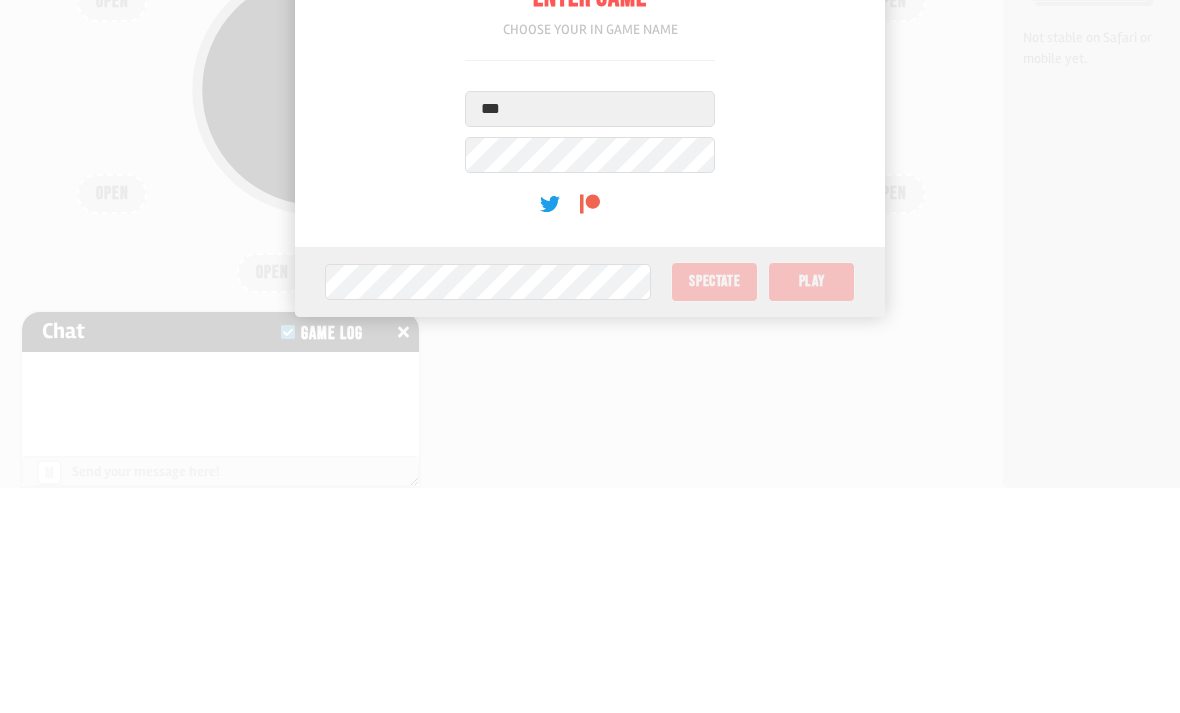 click on "Game Password Spectate Play" at bounding box center [590, 507] 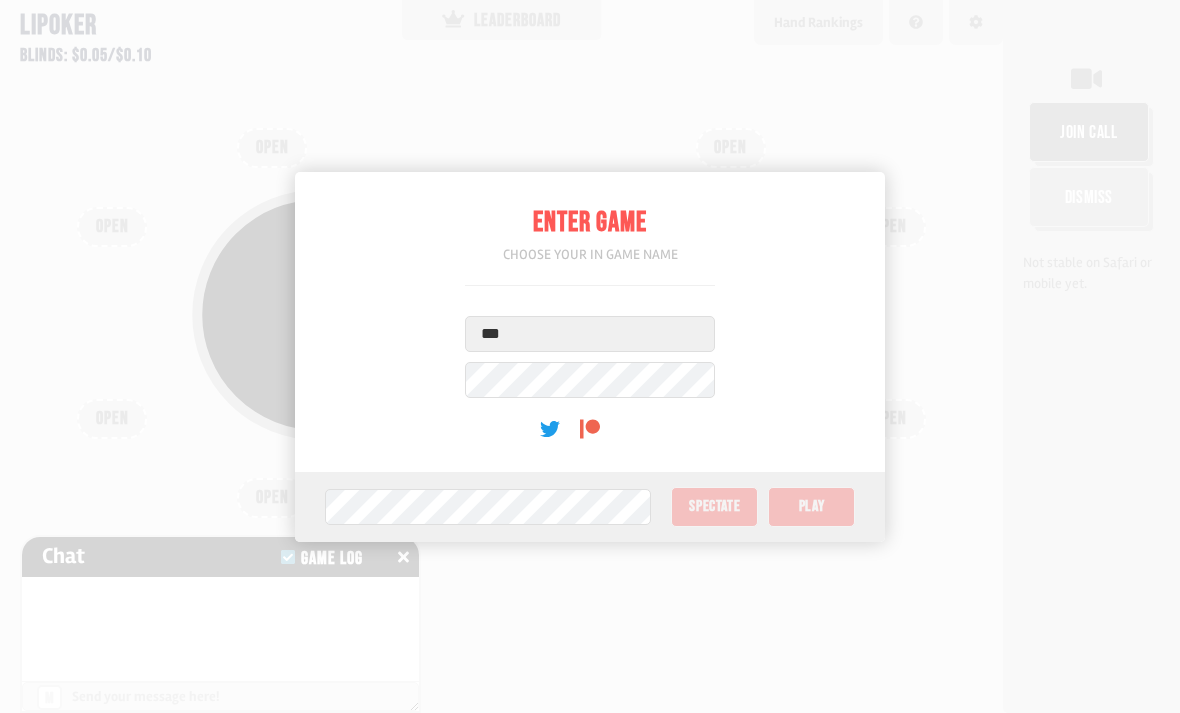 click on "Game Password Spectate Play" at bounding box center (590, 507) 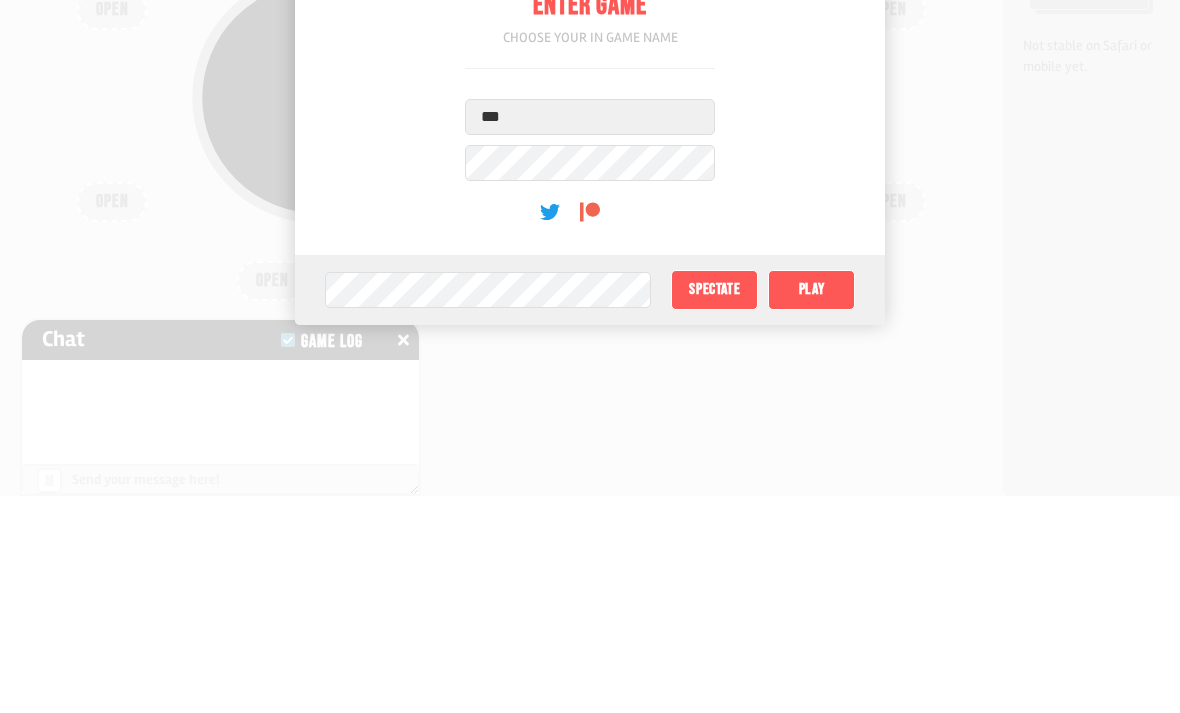 click on "Play" at bounding box center [811, 507] 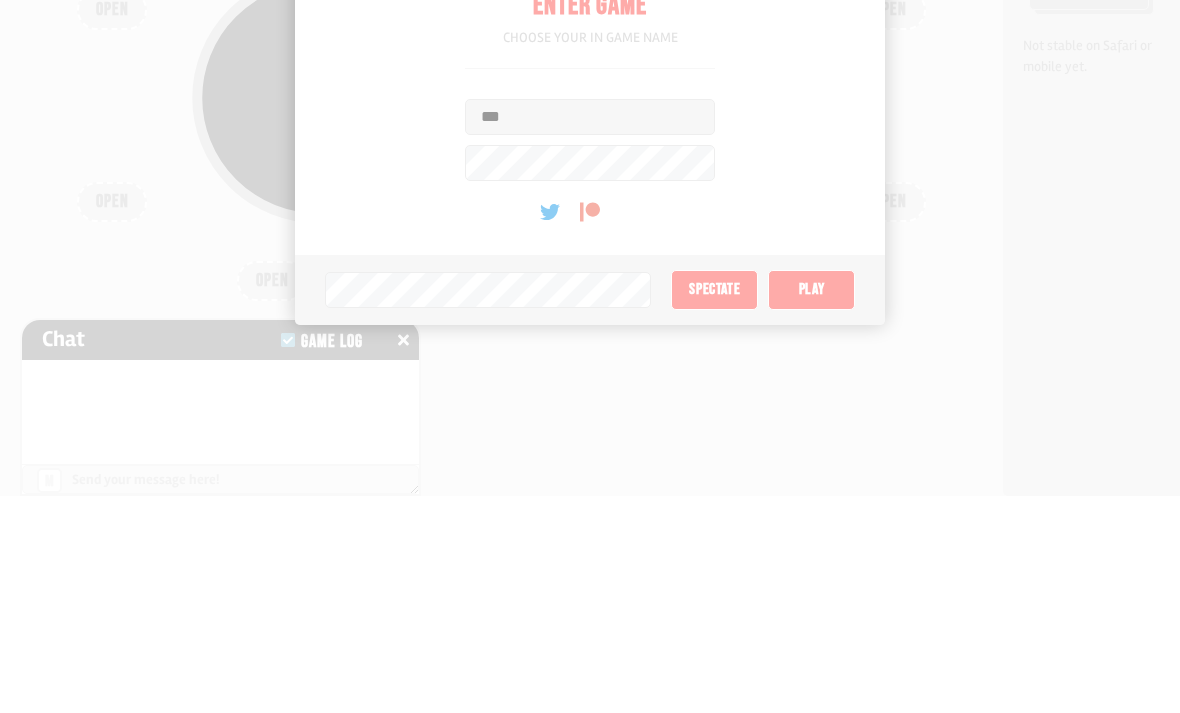 scroll, scrollTop: 0, scrollLeft: 0, axis: both 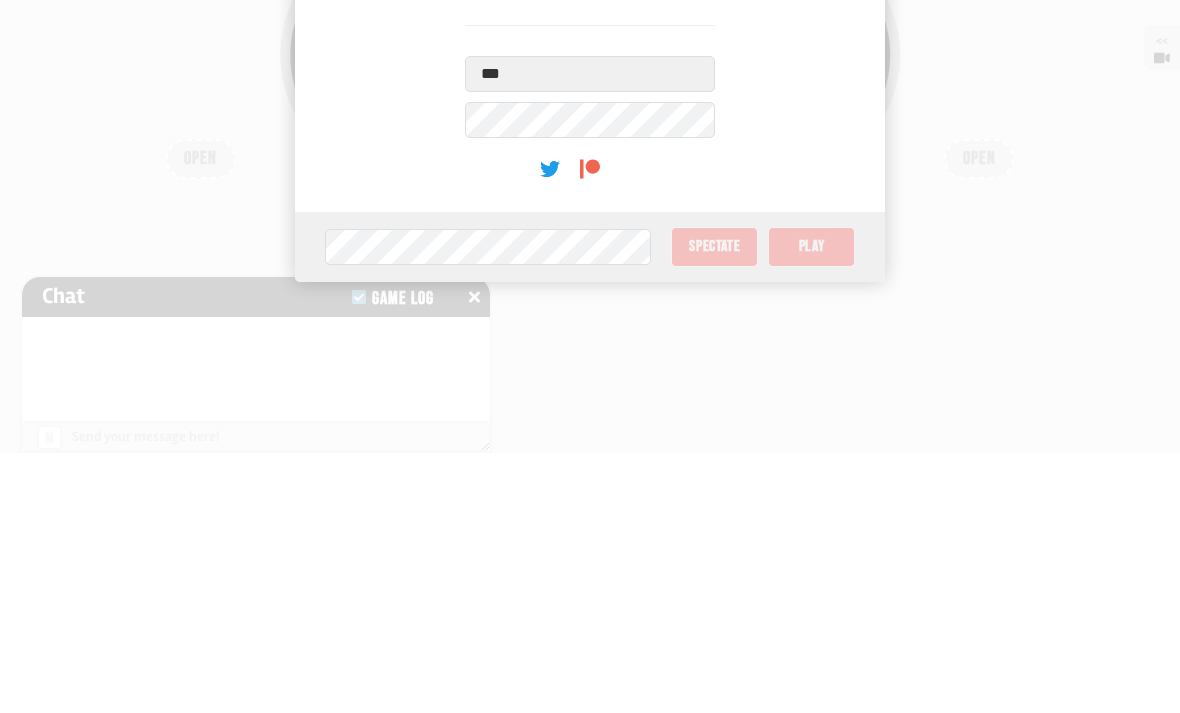 click on "Enter Game  Choose your in game name Username *** User Password (optional)" at bounding box center [590, 322] 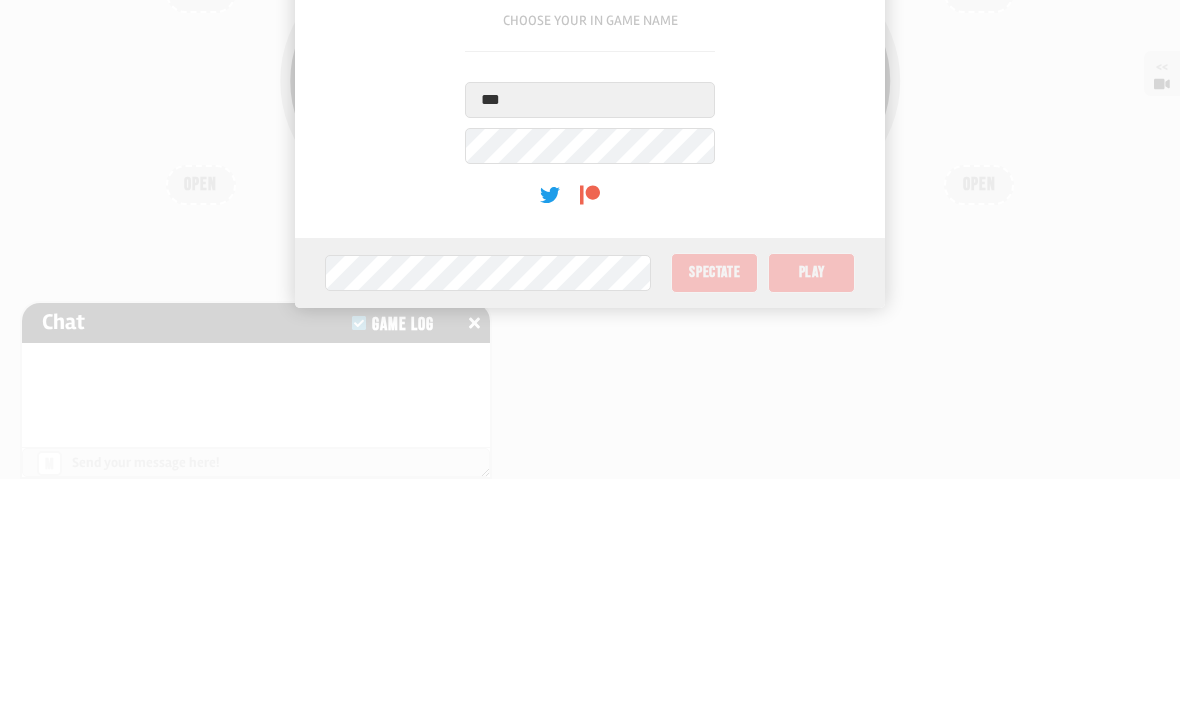 click on "Game Password Spectate Play" at bounding box center (590, 507) 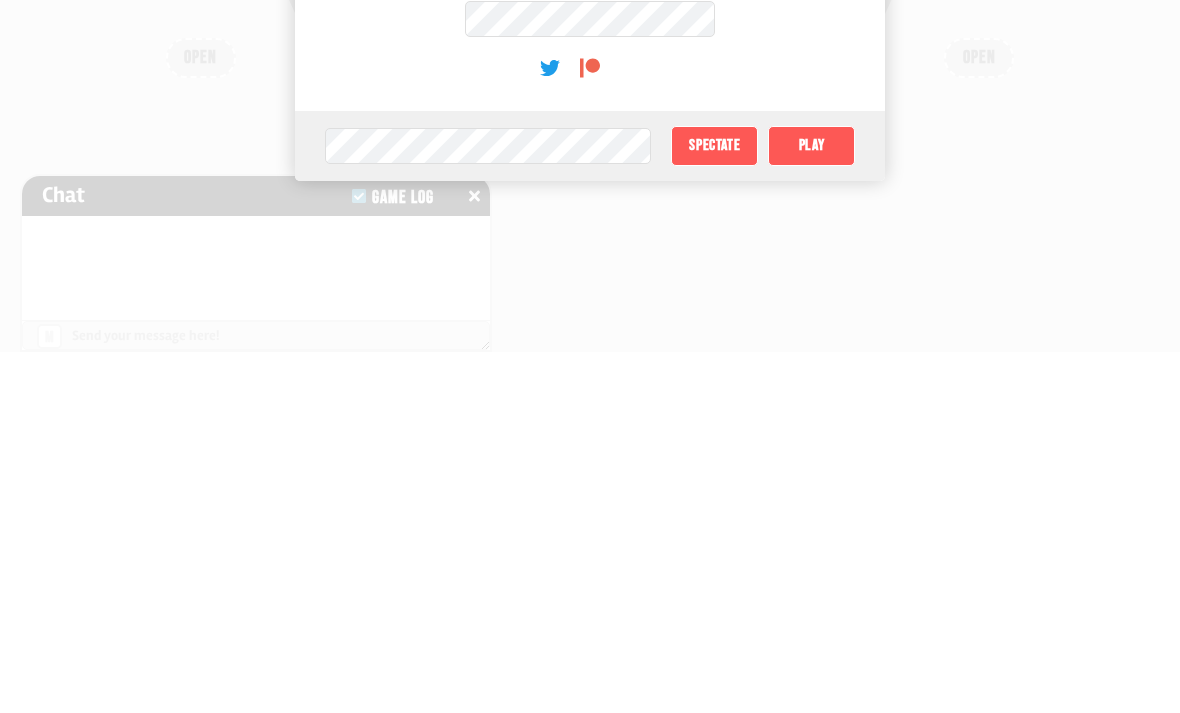 click on "Spectate" at bounding box center [714, 507] 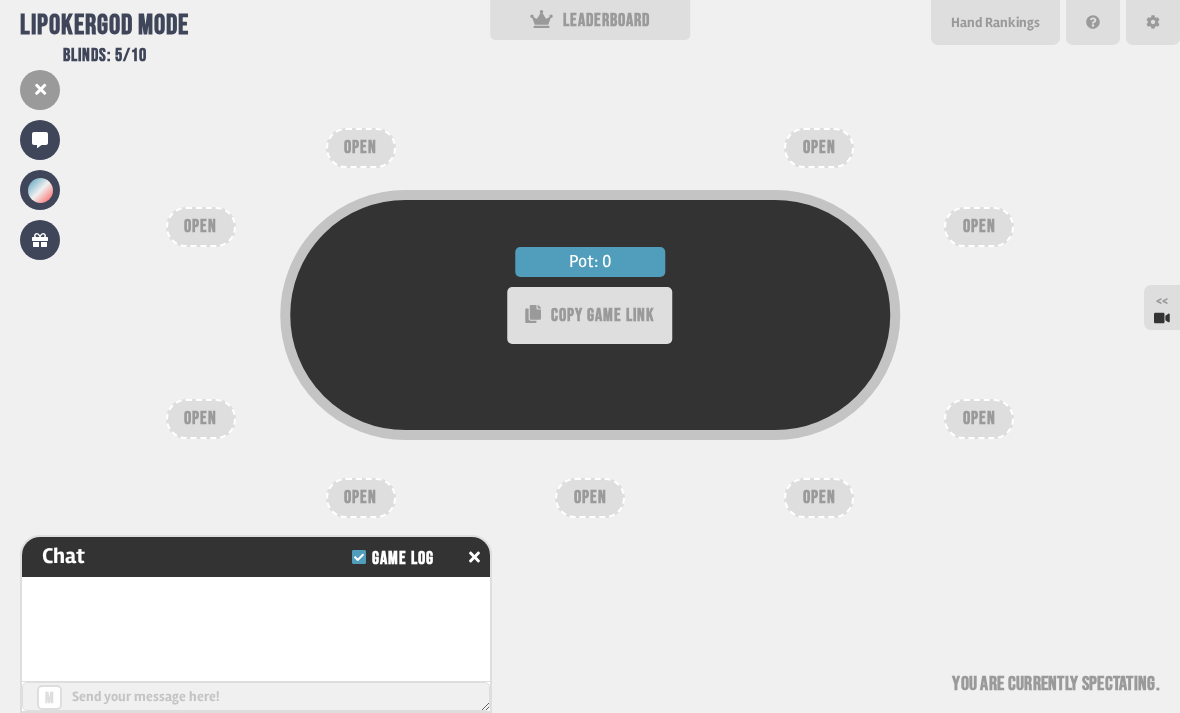 click on "Pot: 0   COPY GAME LINK" at bounding box center (590, 351) 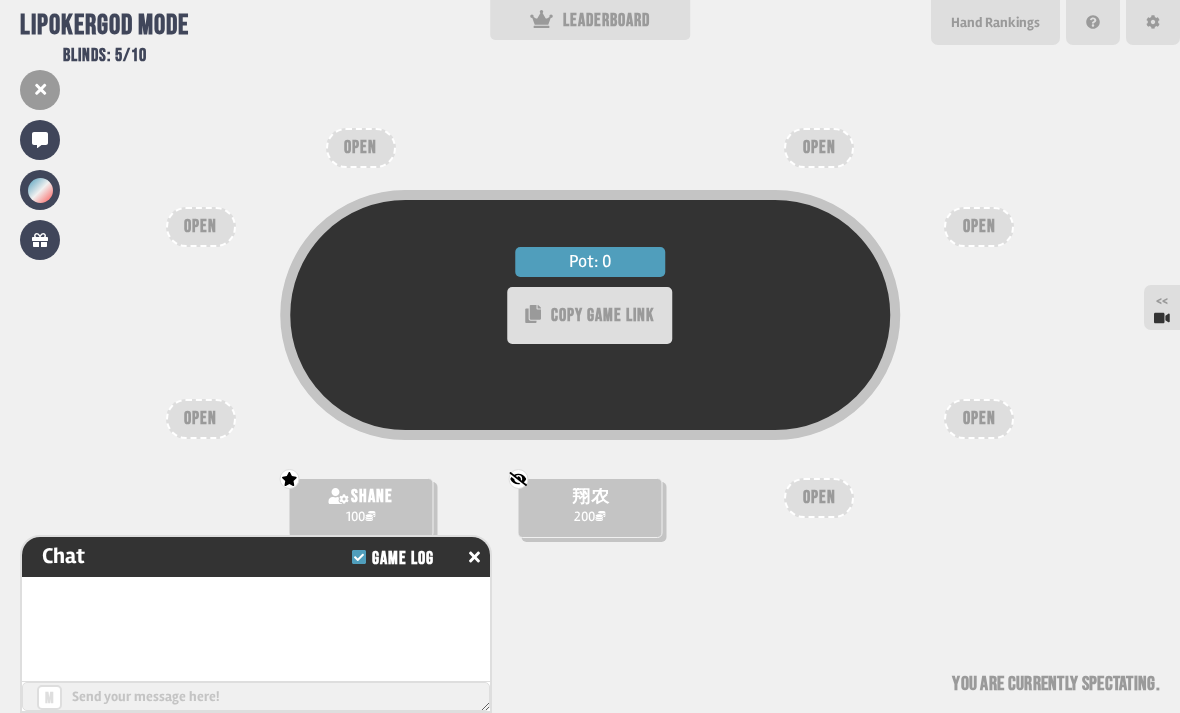 click on "Pot: 0   COPY GAME LINK" at bounding box center [590, 351] 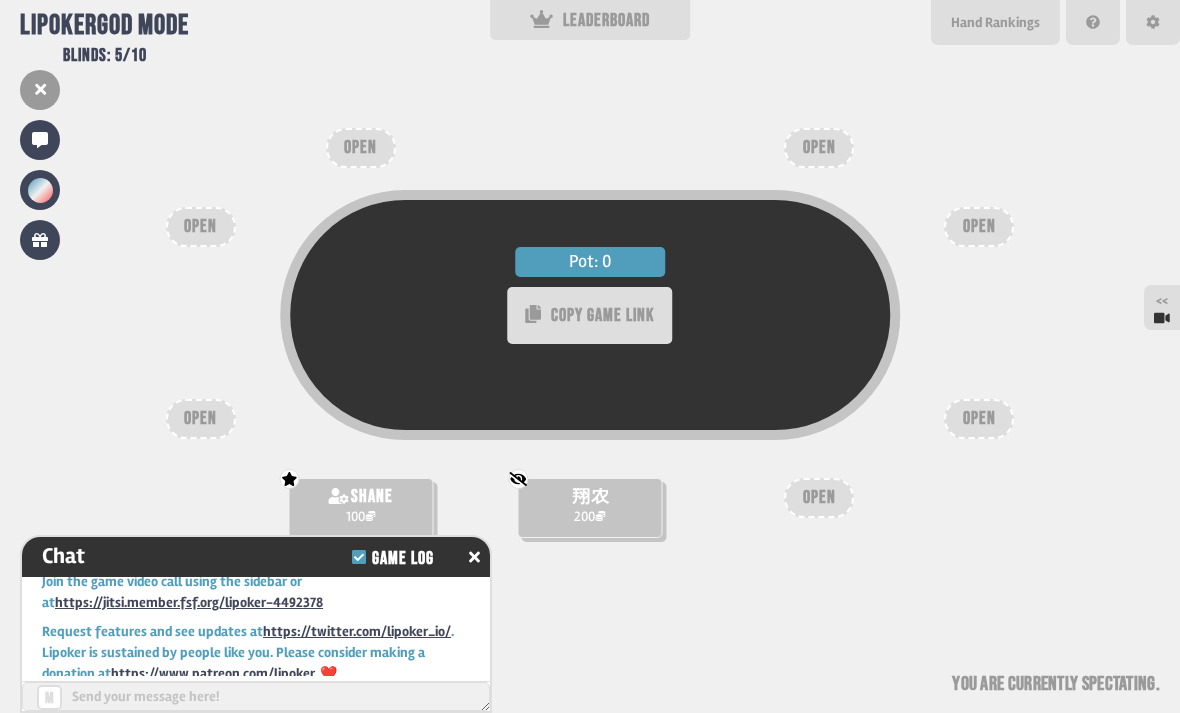 scroll, scrollTop: 0, scrollLeft: 0, axis: both 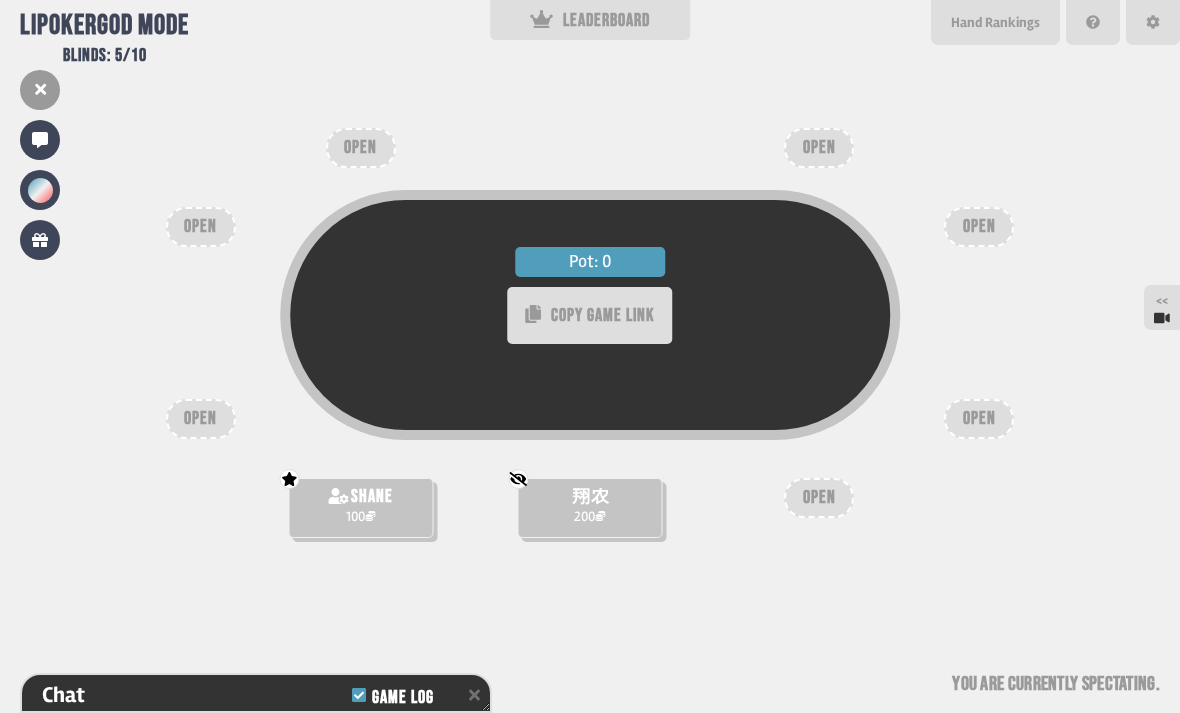 click on "OPEN" at bounding box center (201, 419) 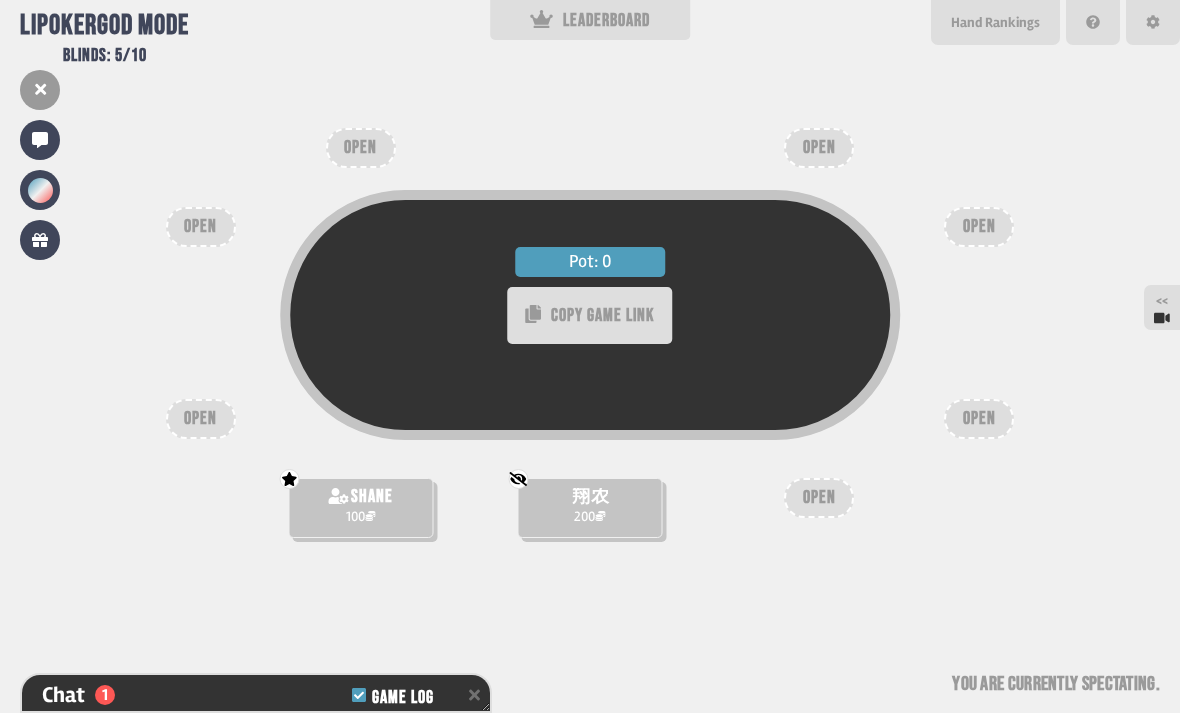 scroll, scrollTop: 158, scrollLeft: 0, axis: vertical 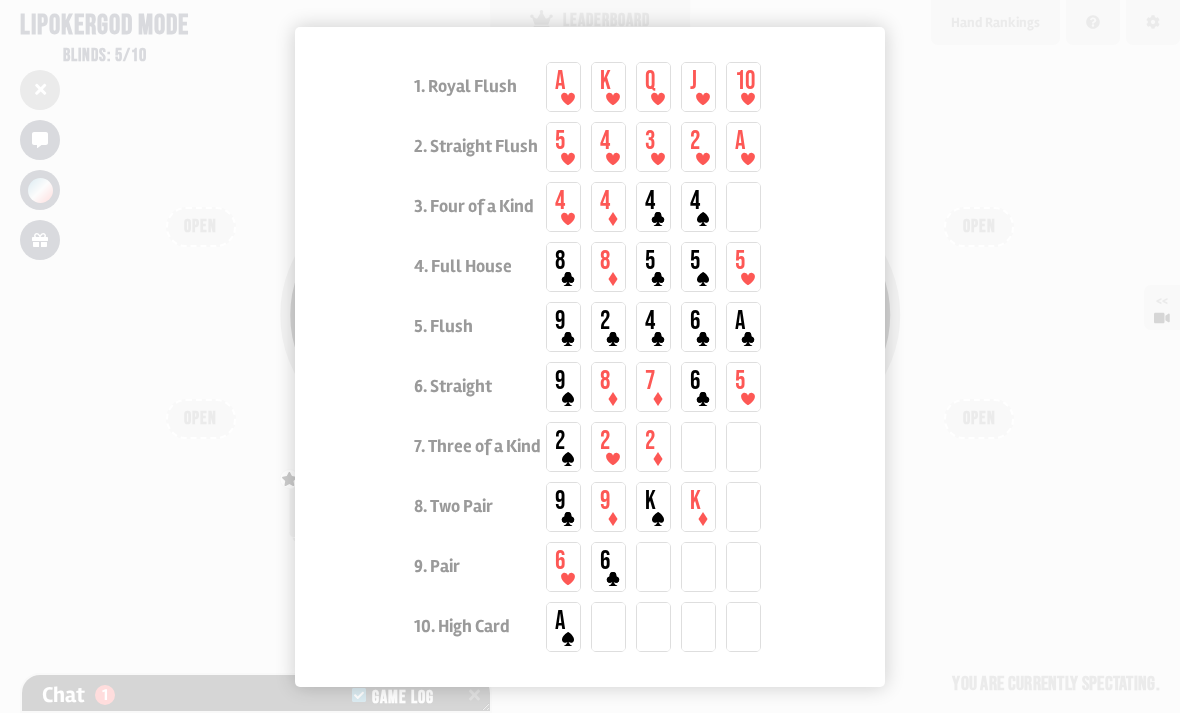 click at bounding box center [590, 356] 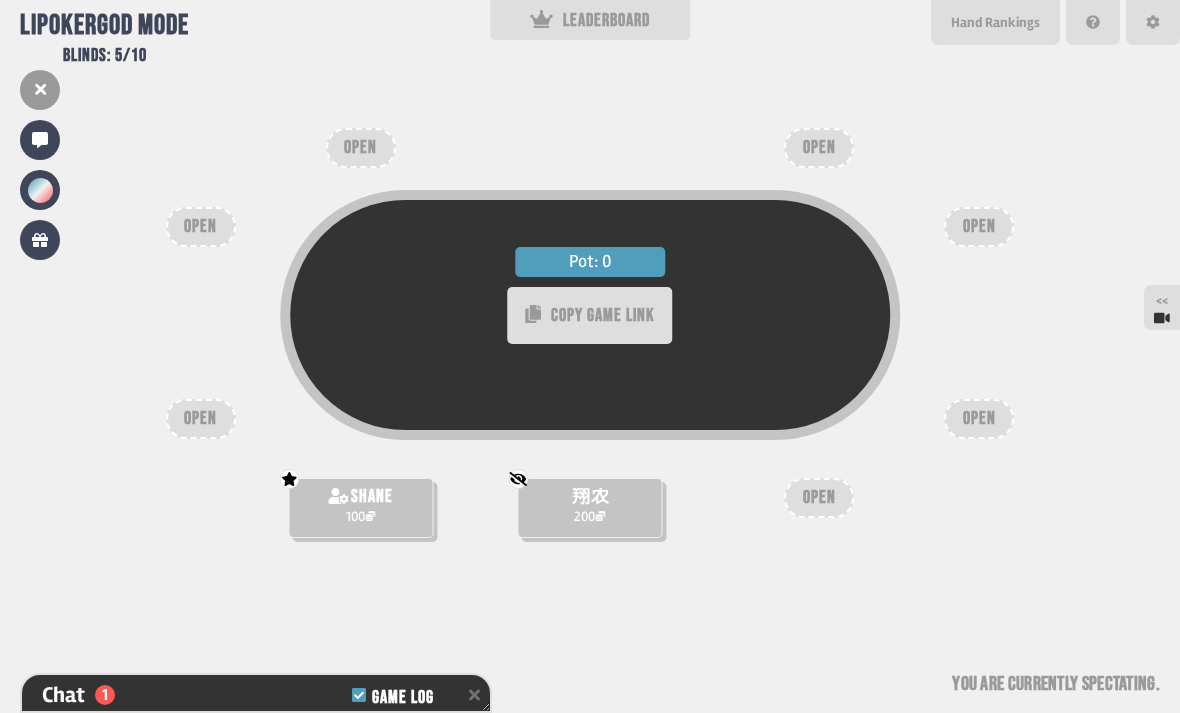 click on "LEADERBOARD" at bounding box center (590, 20) 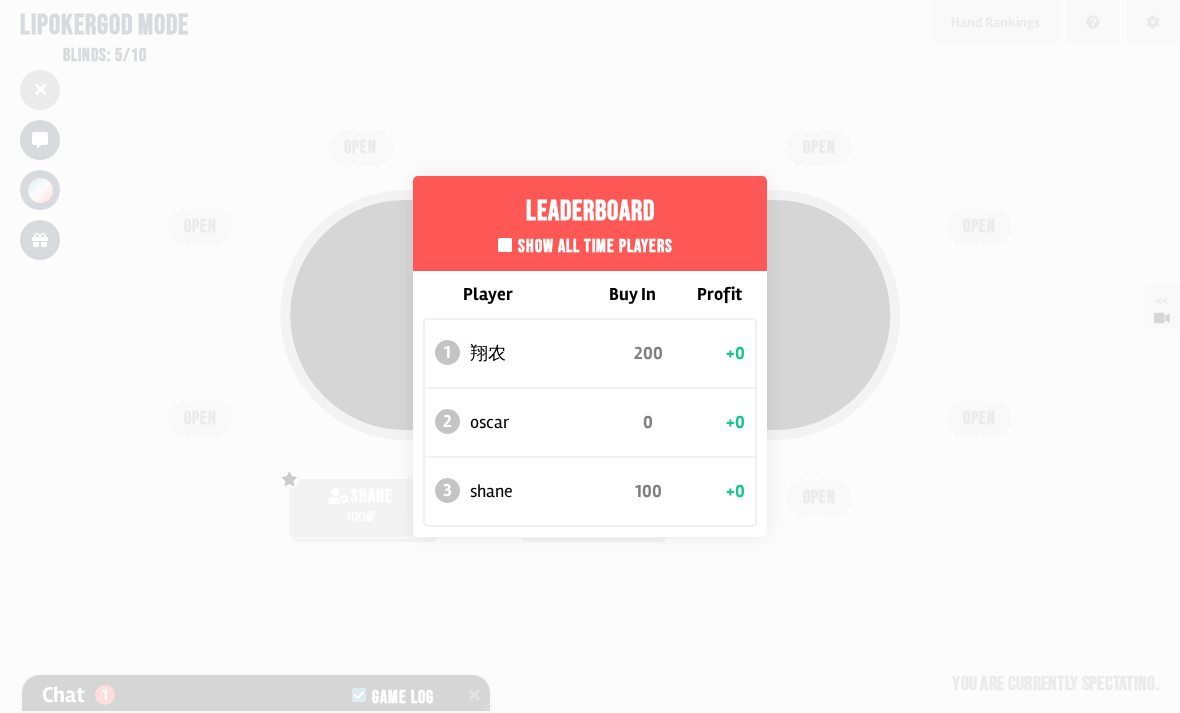 scroll, scrollTop: 64, scrollLeft: 0, axis: vertical 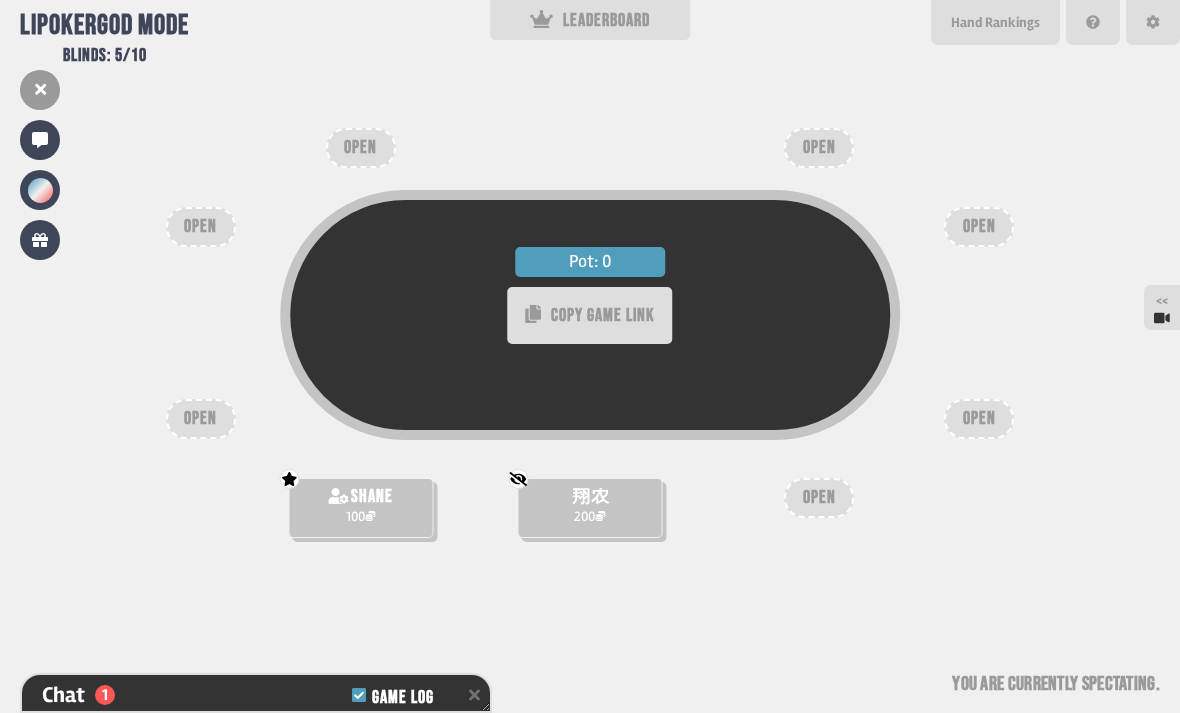 click on "Pot: 0" at bounding box center (590, 262) 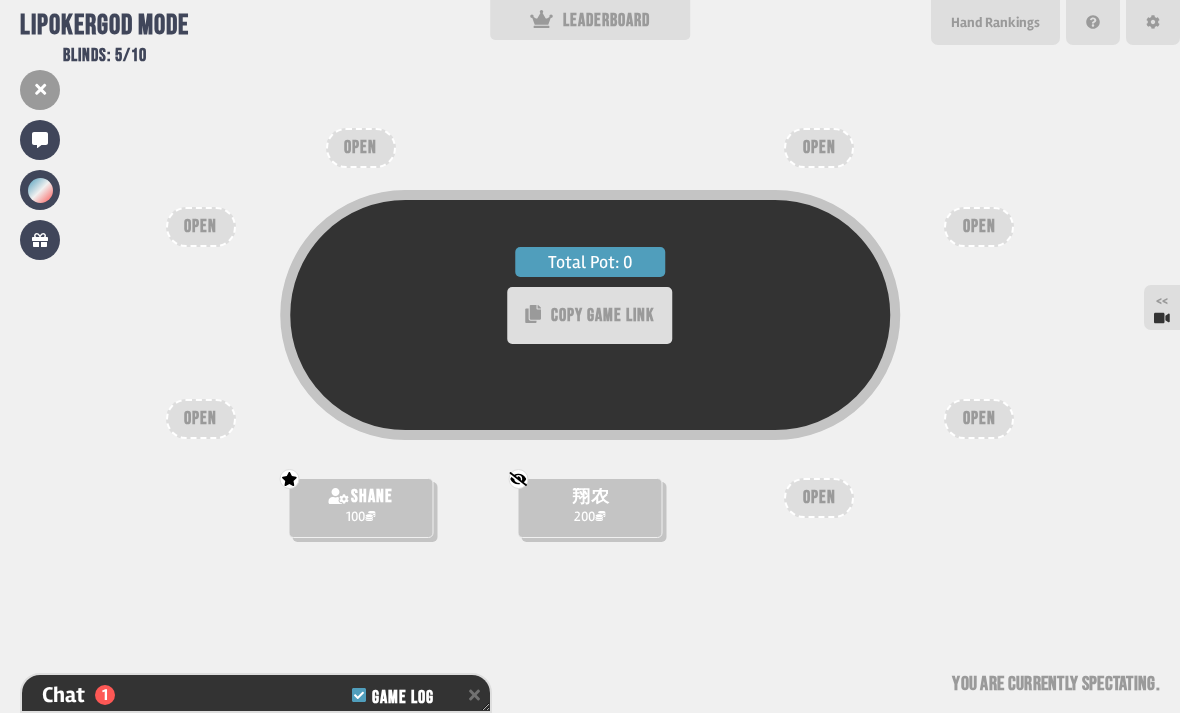 click on "OPEN" at bounding box center (819, 498) 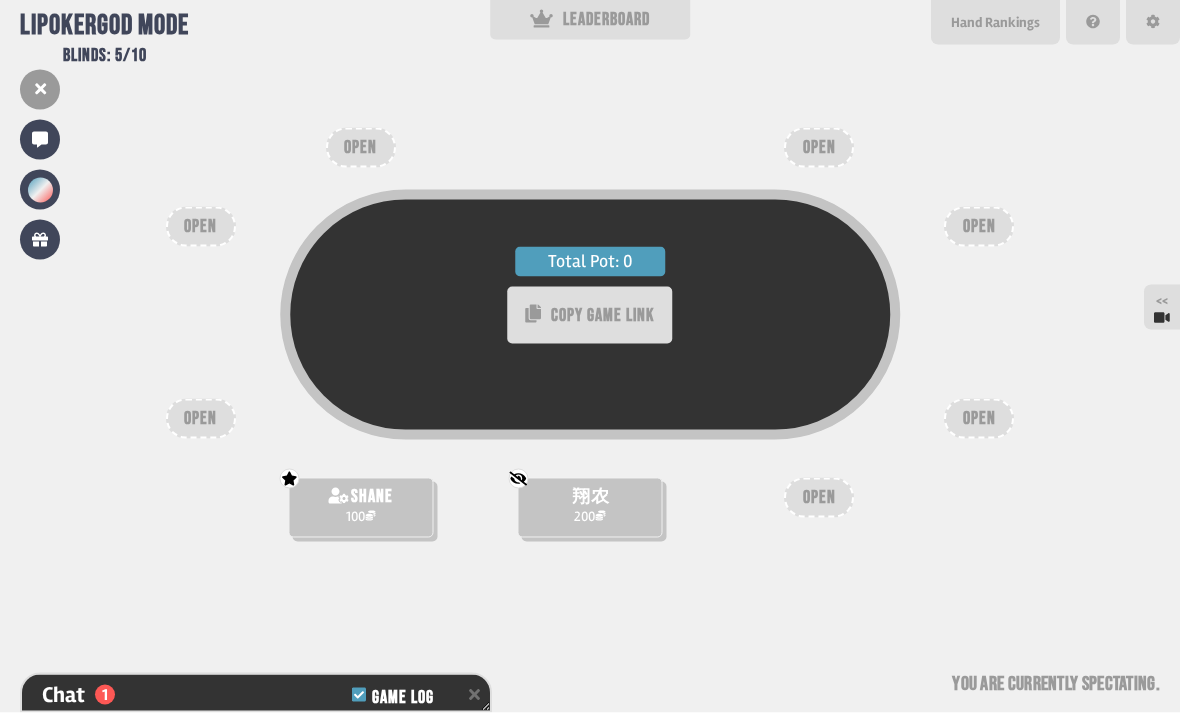scroll, scrollTop: 64, scrollLeft: 0, axis: vertical 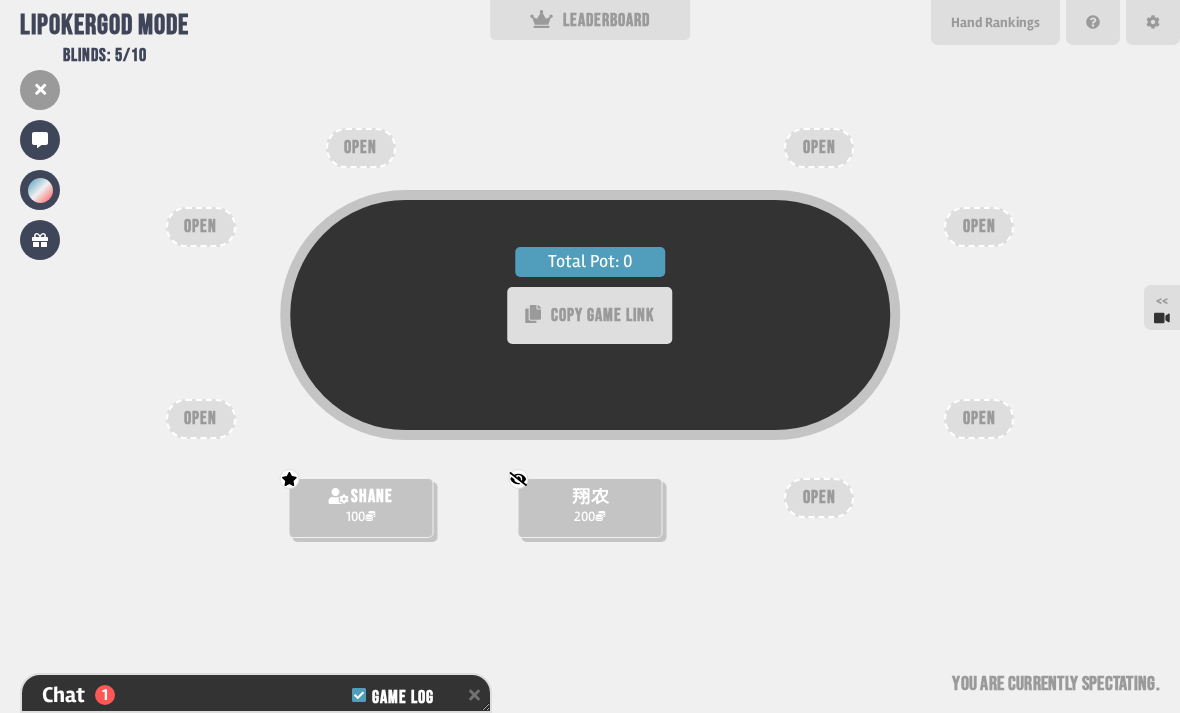 click on "Game Log" at bounding box center [396, 695] 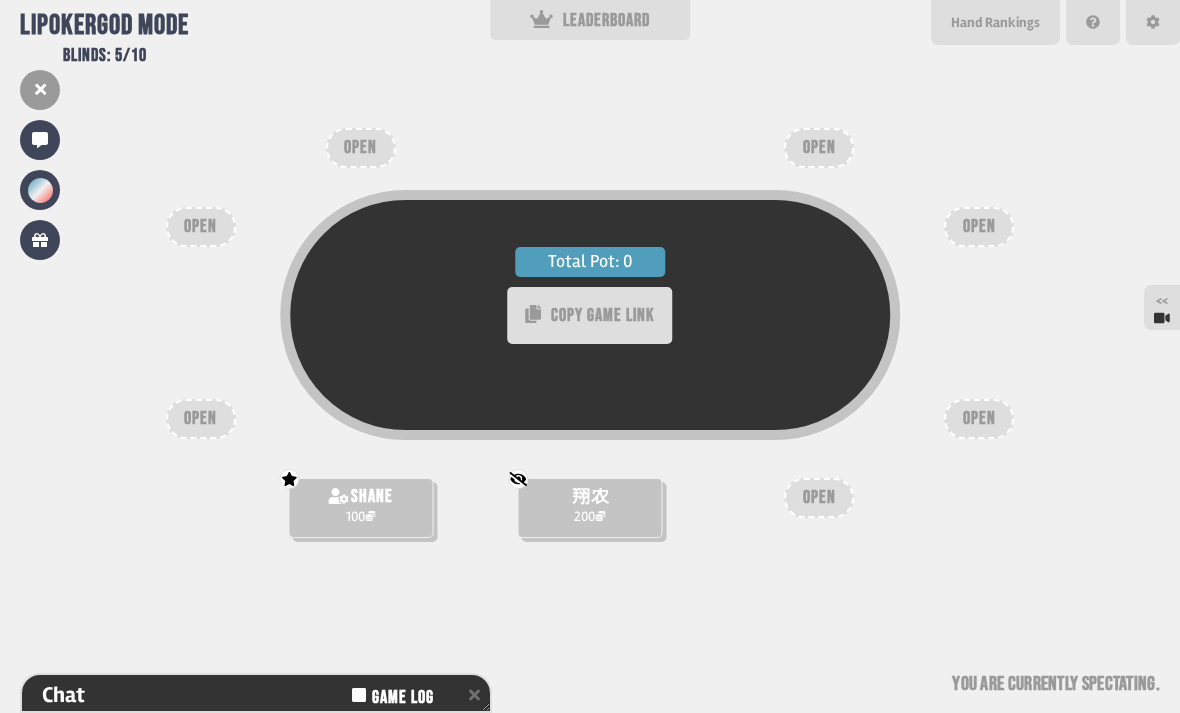 scroll, scrollTop: 0, scrollLeft: 0, axis: both 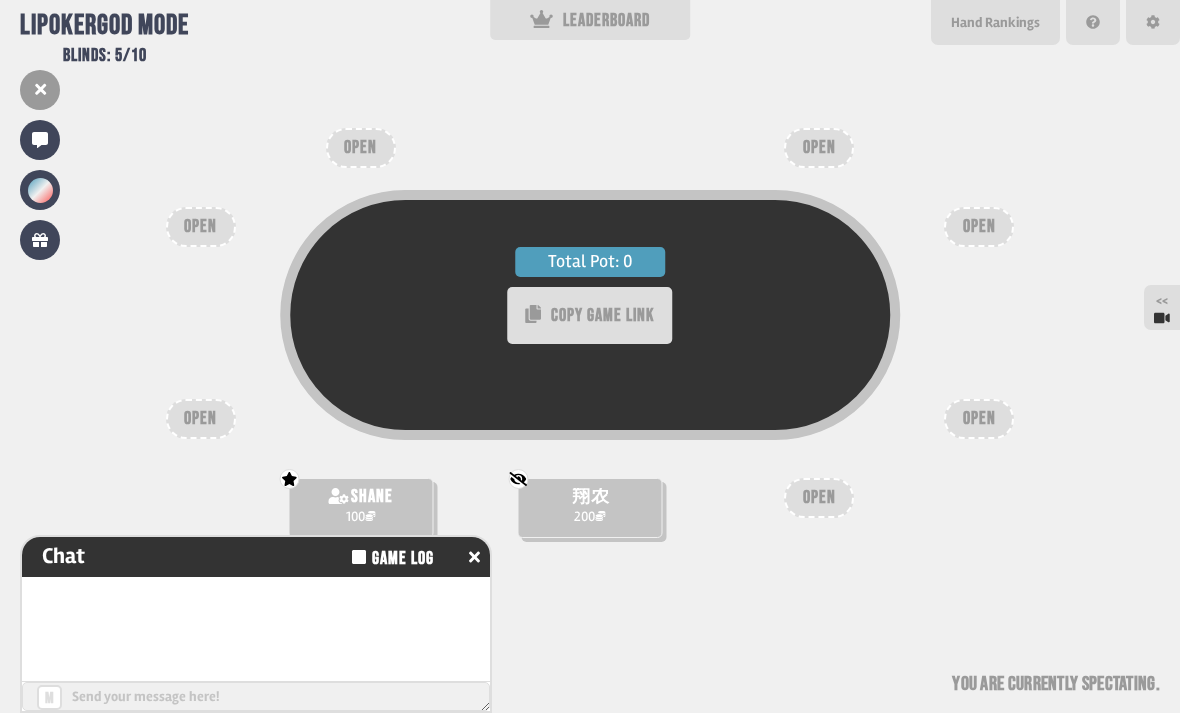 click at bounding box center [474, 557] 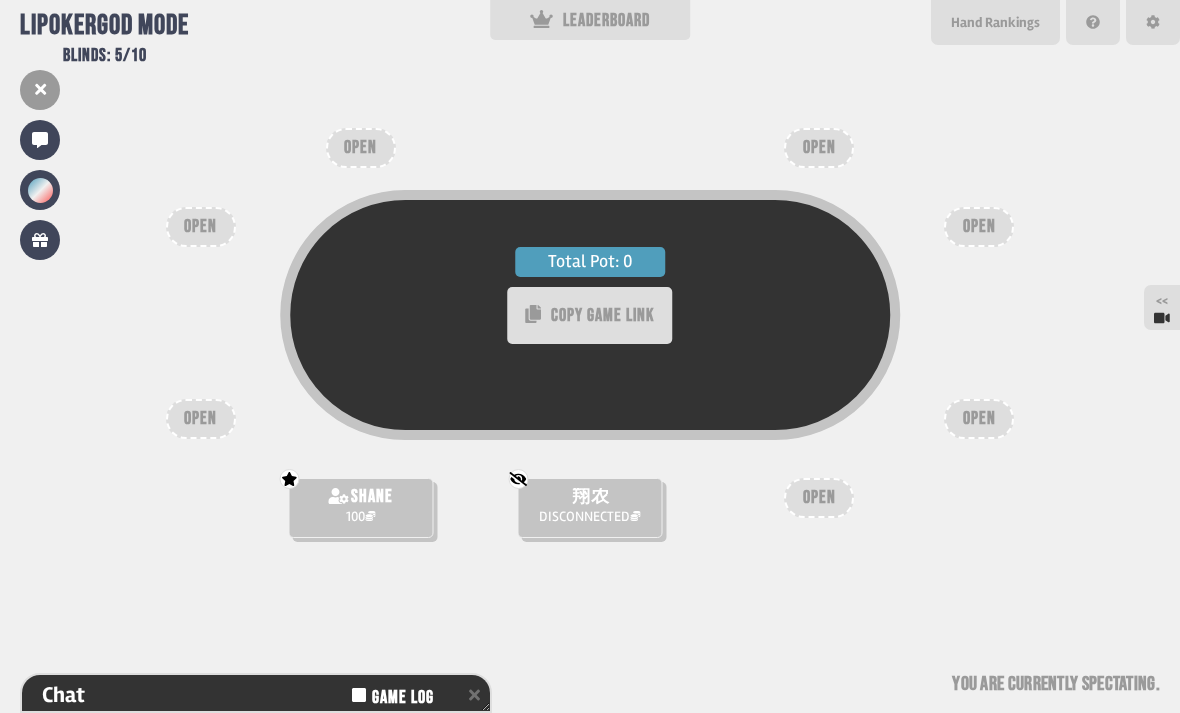 click at bounding box center [40, 90] 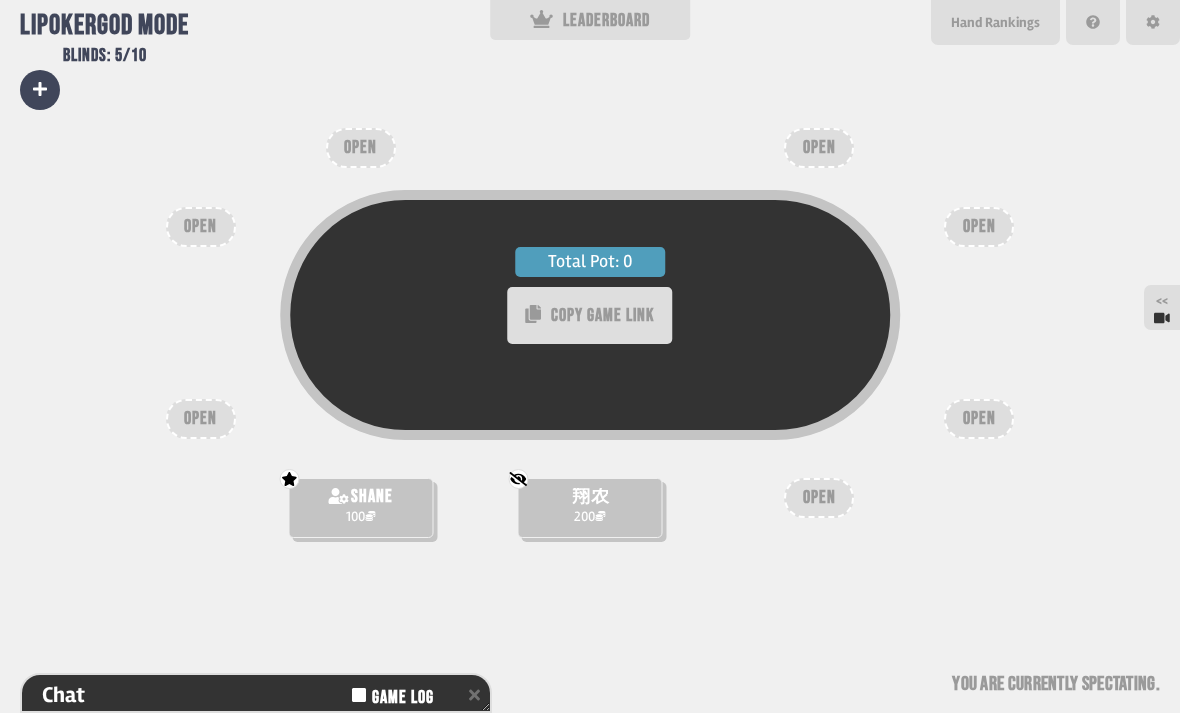 click on "OPEN" at bounding box center [201, 419] 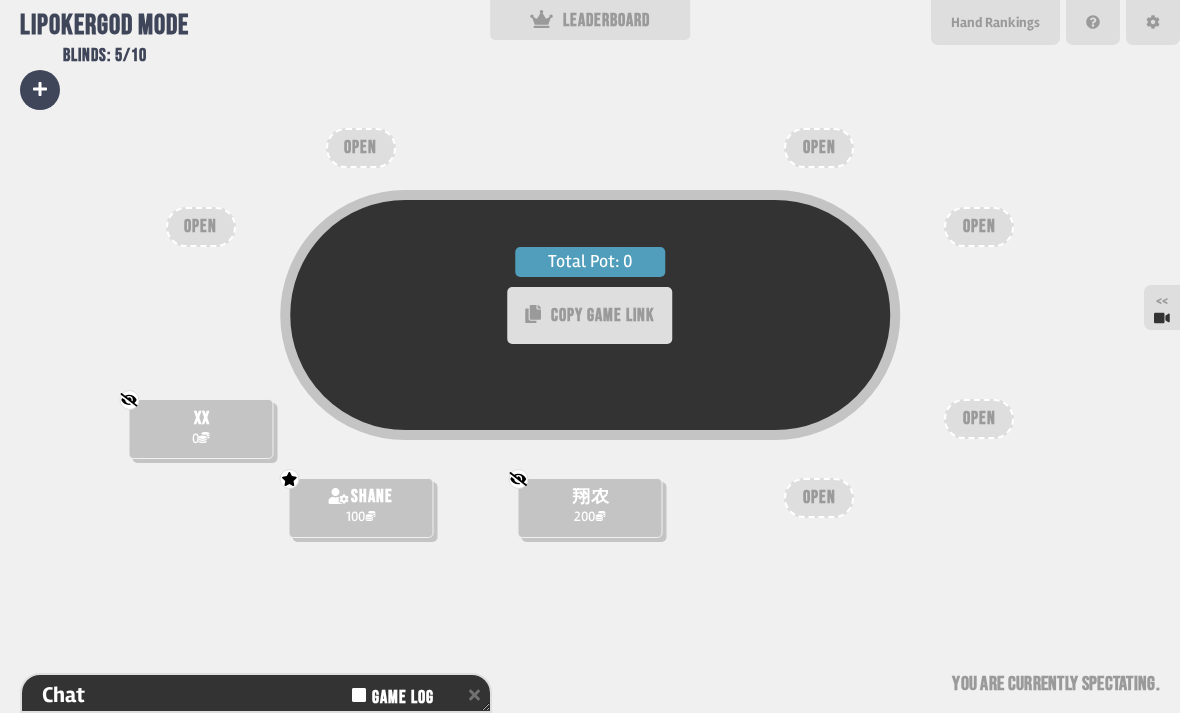 click on "Total Pot: 0   COPY GAME LINK Not showing cards to God xx 0  Not showing cards to God 翔农 200  God - can see certain player's cards shane 100  OPEN OPEN OPEN OPEN OPEN OPEN You are currently spectating" at bounding box center [590, 356] 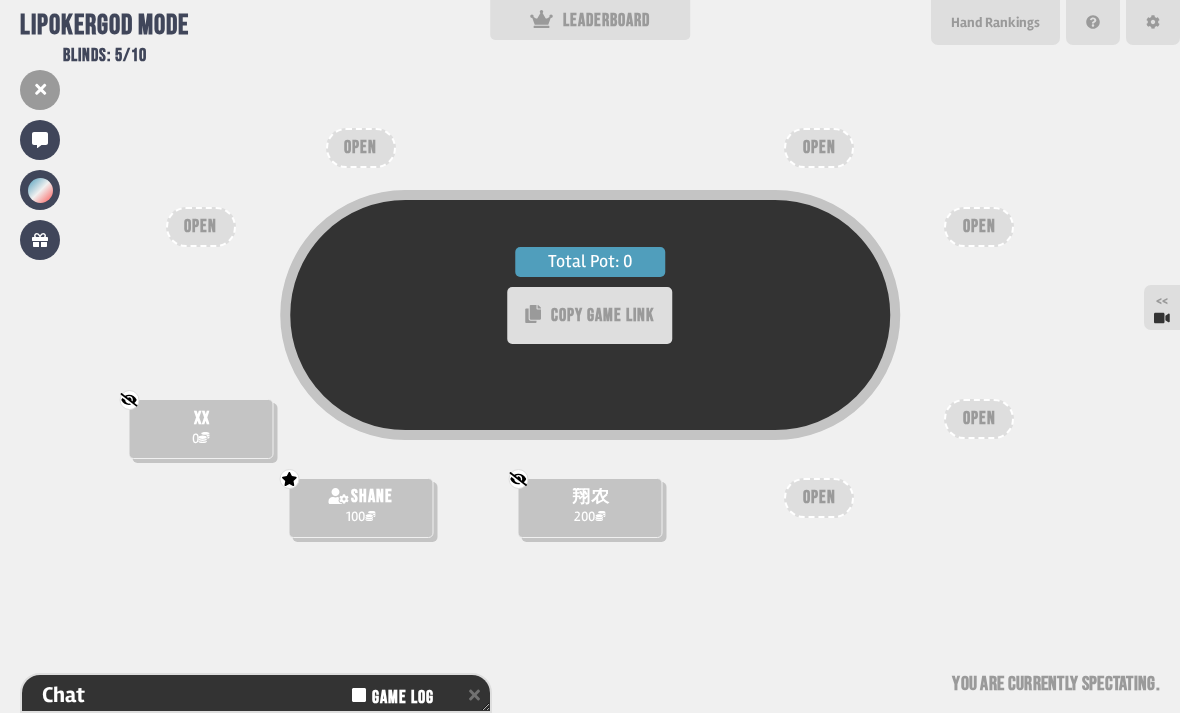 click on "Total Pot: 0   COPY GAME LINK" at bounding box center [590, 351] 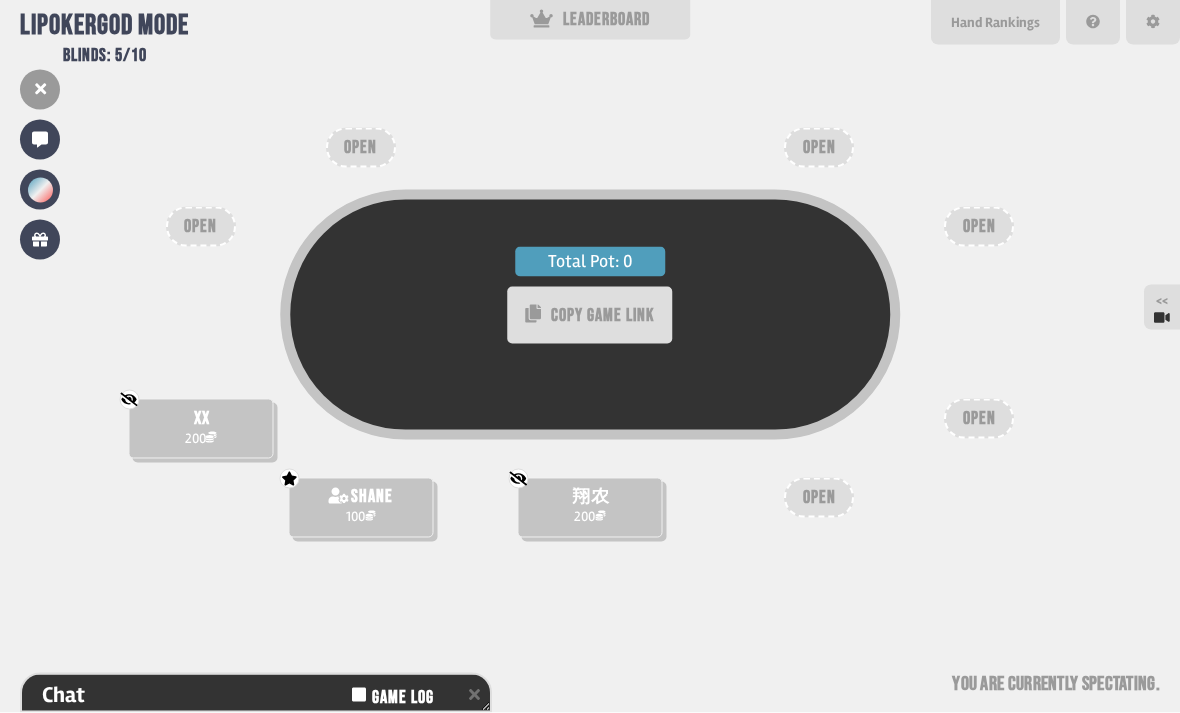 scroll, scrollTop: 0, scrollLeft: 0, axis: both 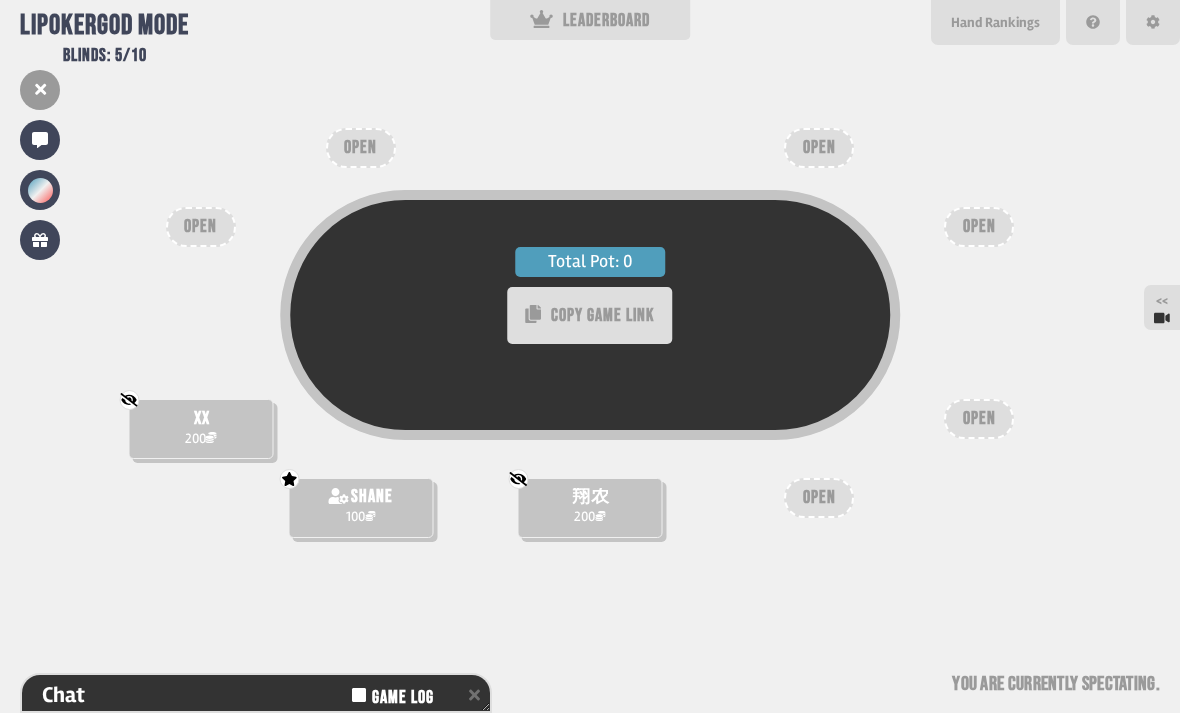 click on "COPY GAME LINK" at bounding box center [590, 315] 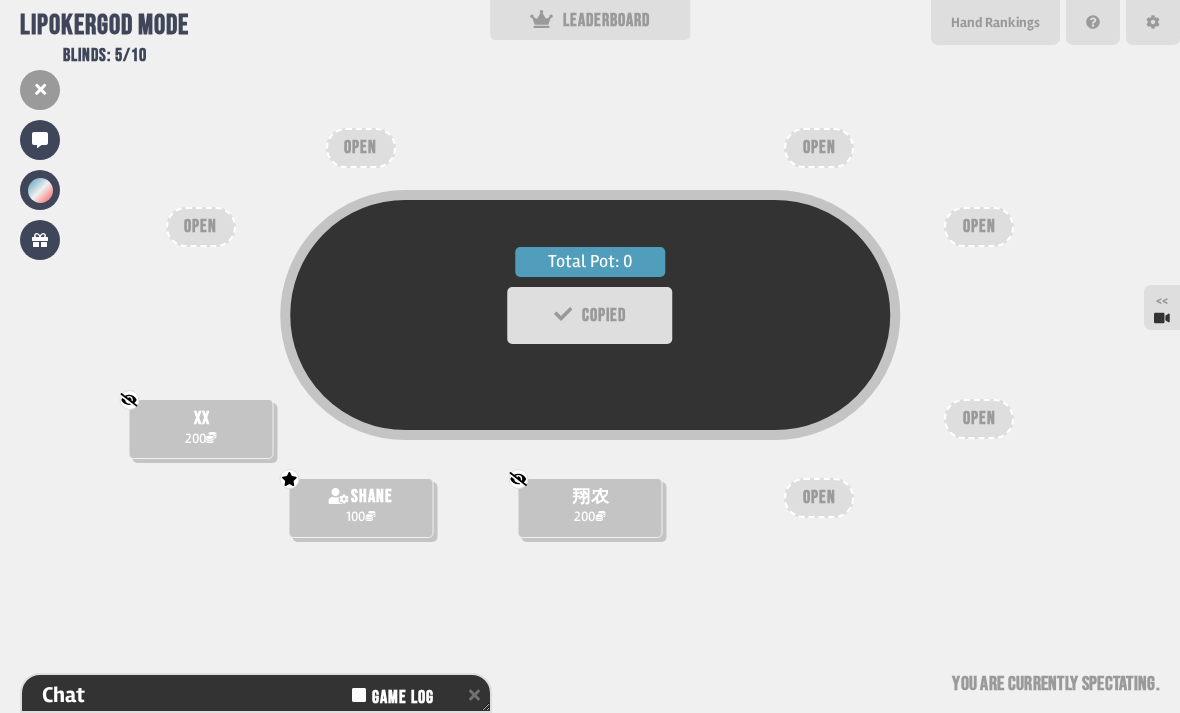 click on "COPIED" at bounding box center (590, 315) 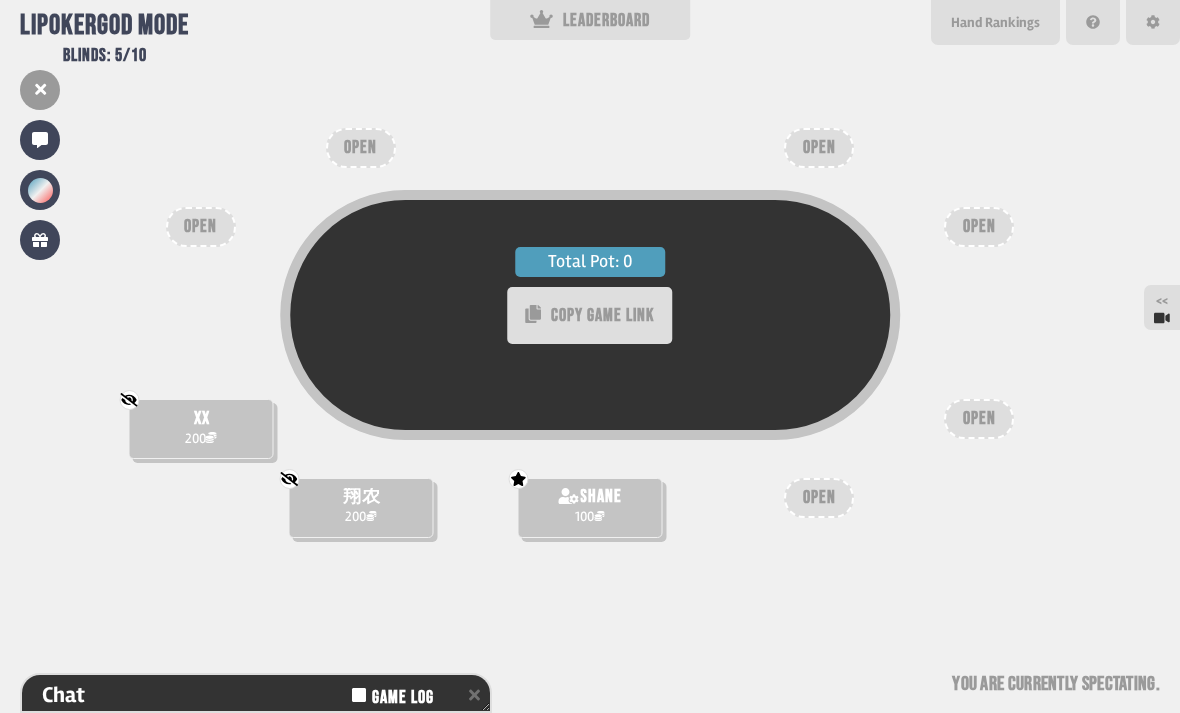 click on "OPEN" at bounding box center [201, 227] 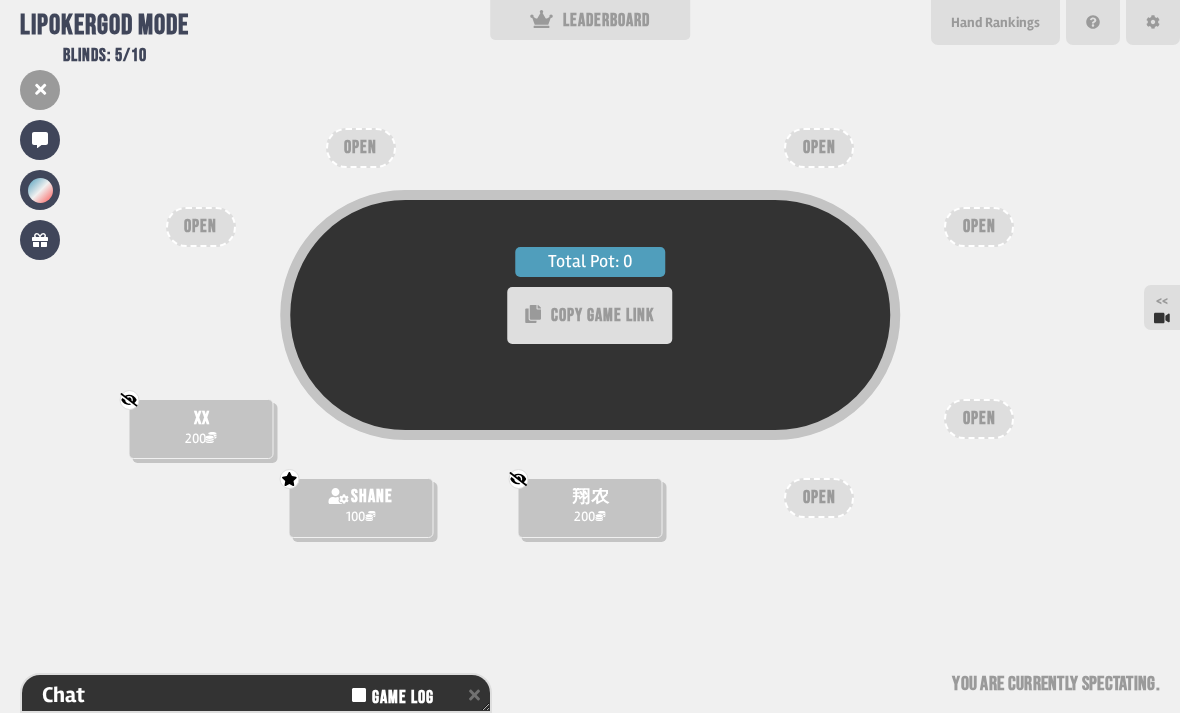 click on "OPEN" at bounding box center (819, 148) 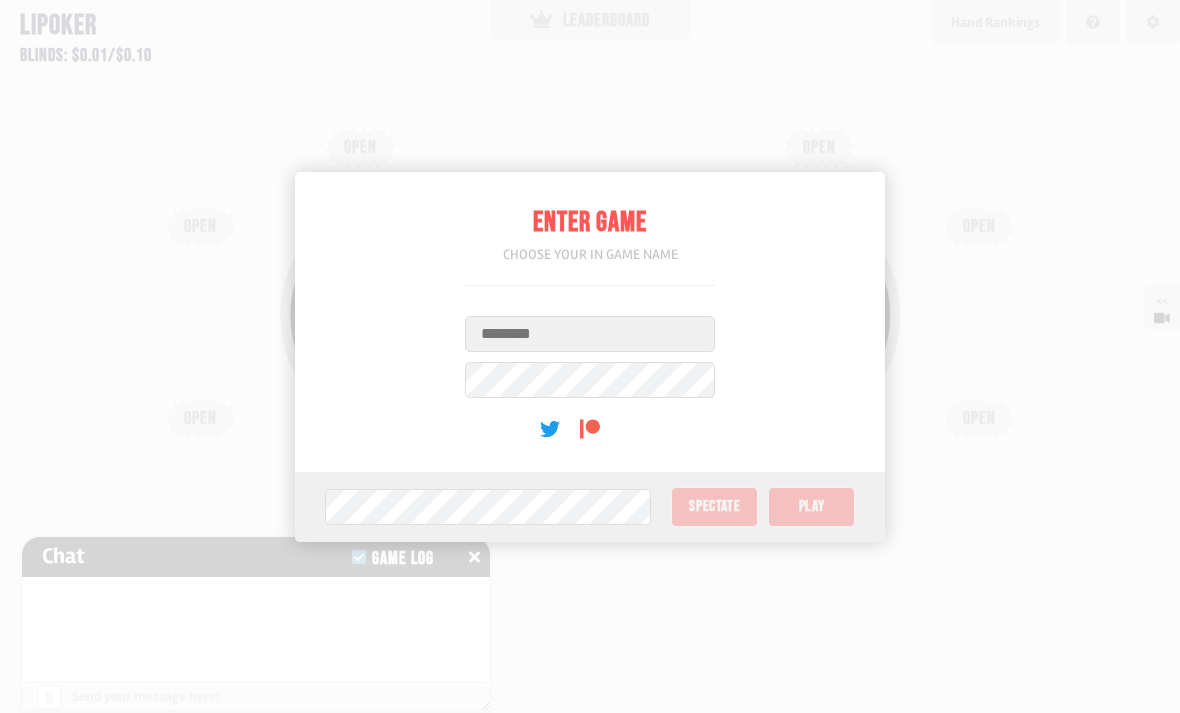 scroll, scrollTop: 0, scrollLeft: 0, axis: both 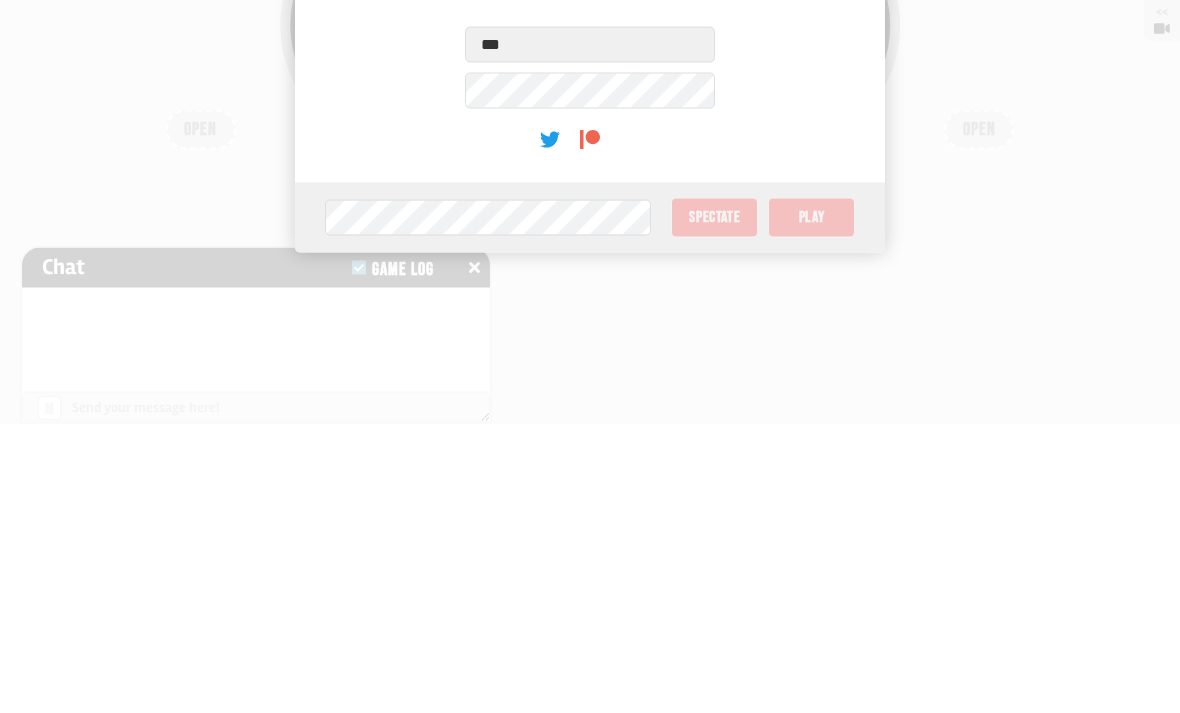 type on "***" 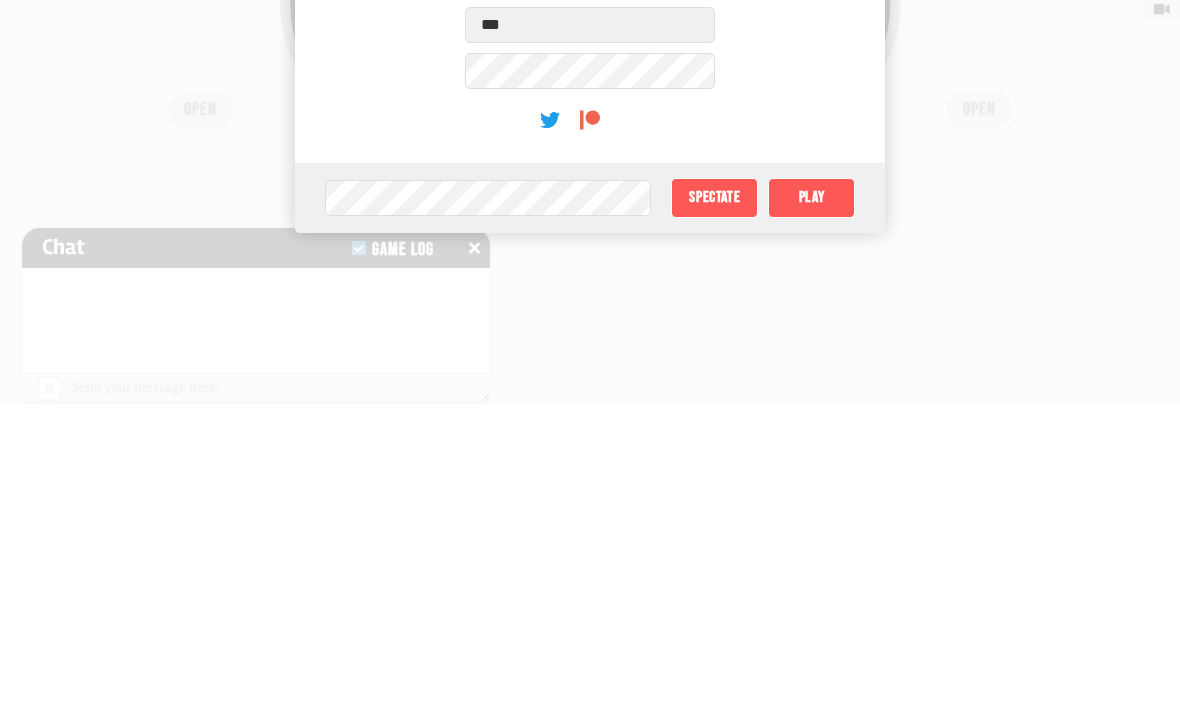 click on "Play" at bounding box center [811, 507] 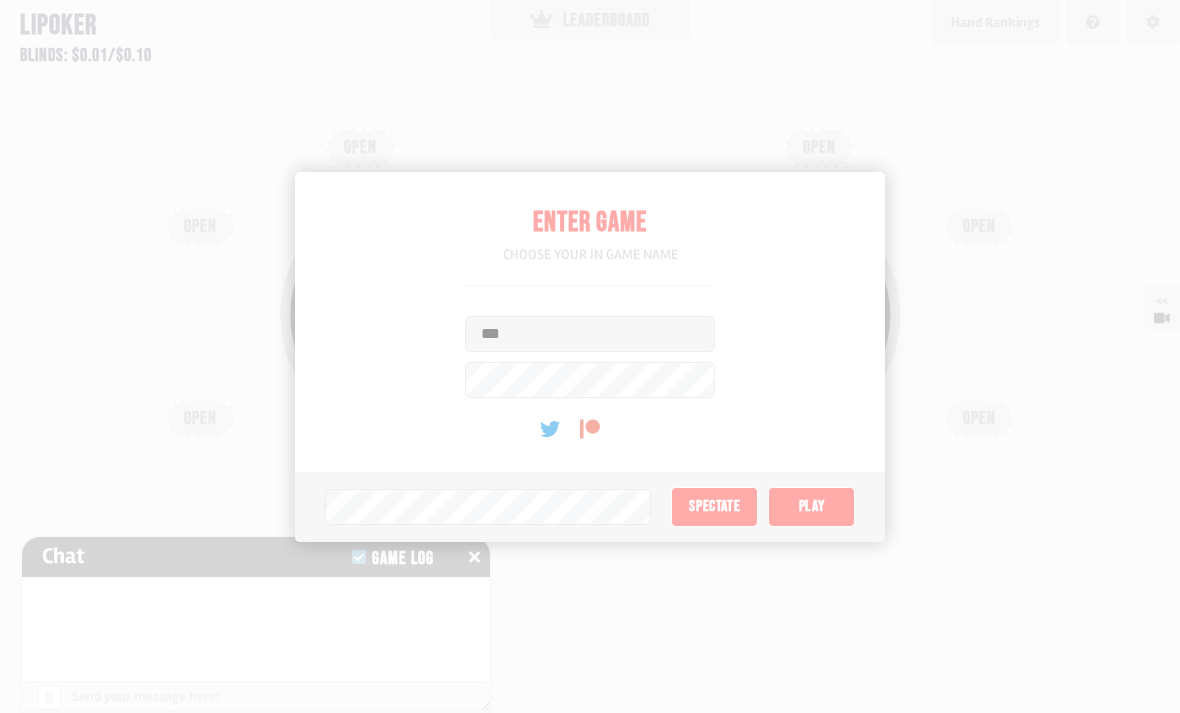 type on "*" 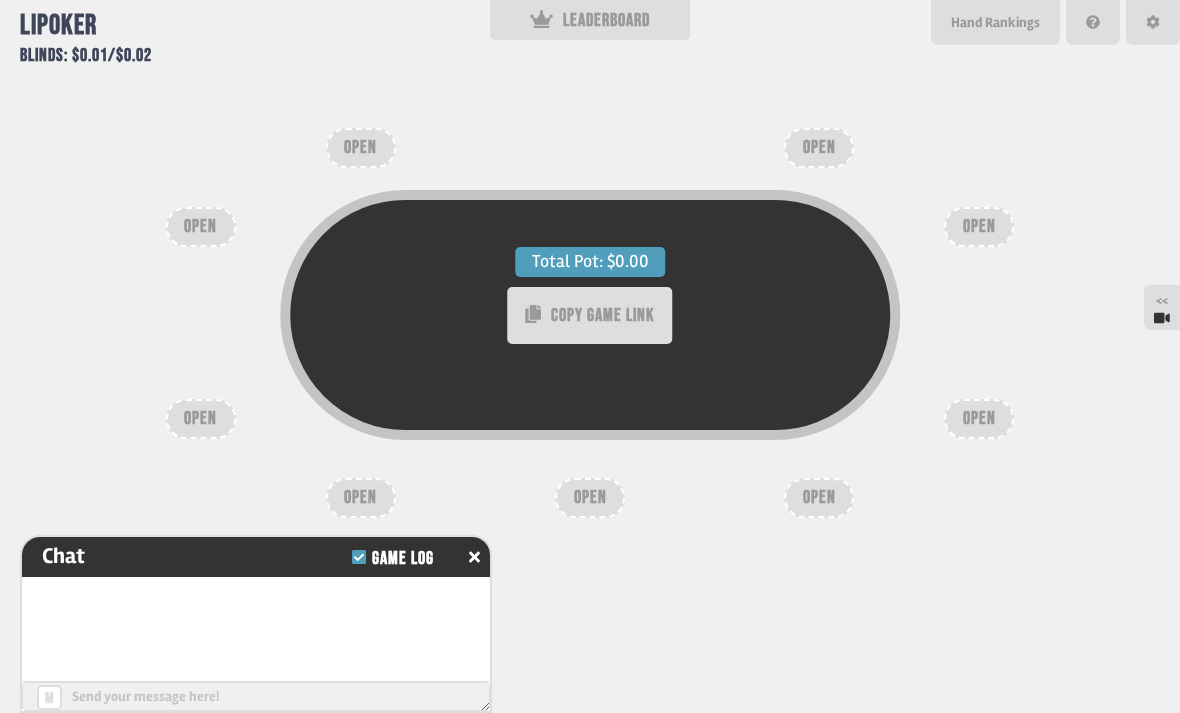 click at bounding box center [474, 557] 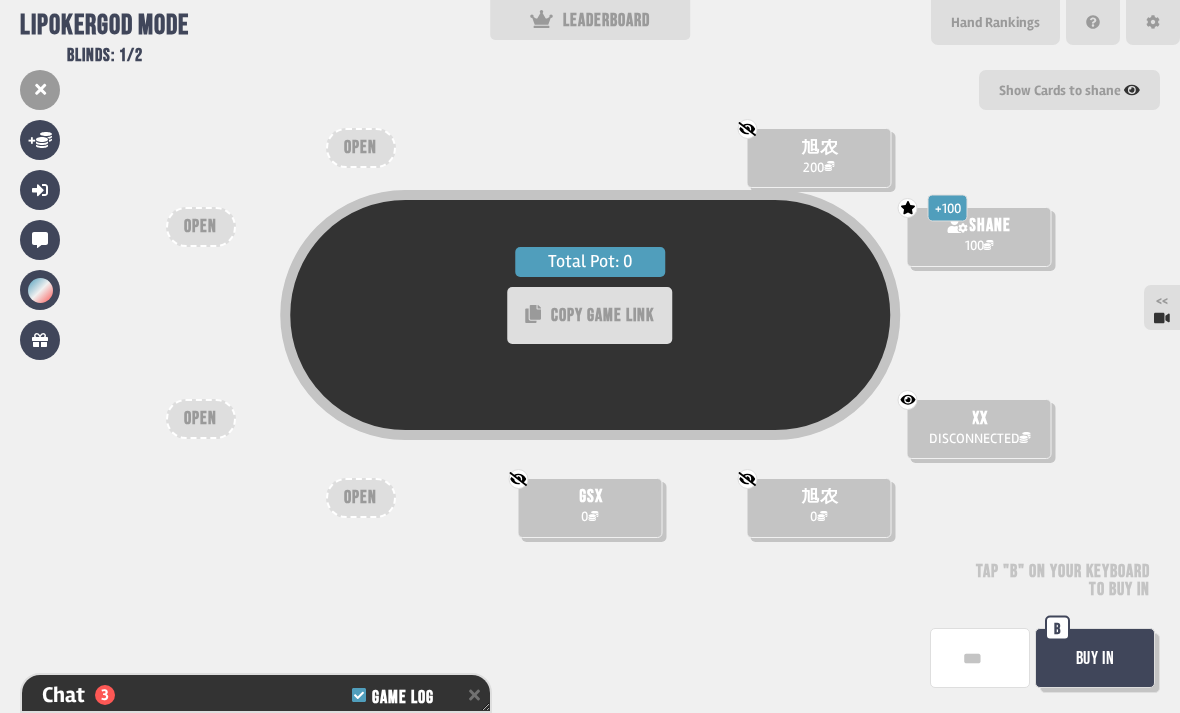 scroll, scrollTop: 158, scrollLeft: 0, axis: vertical 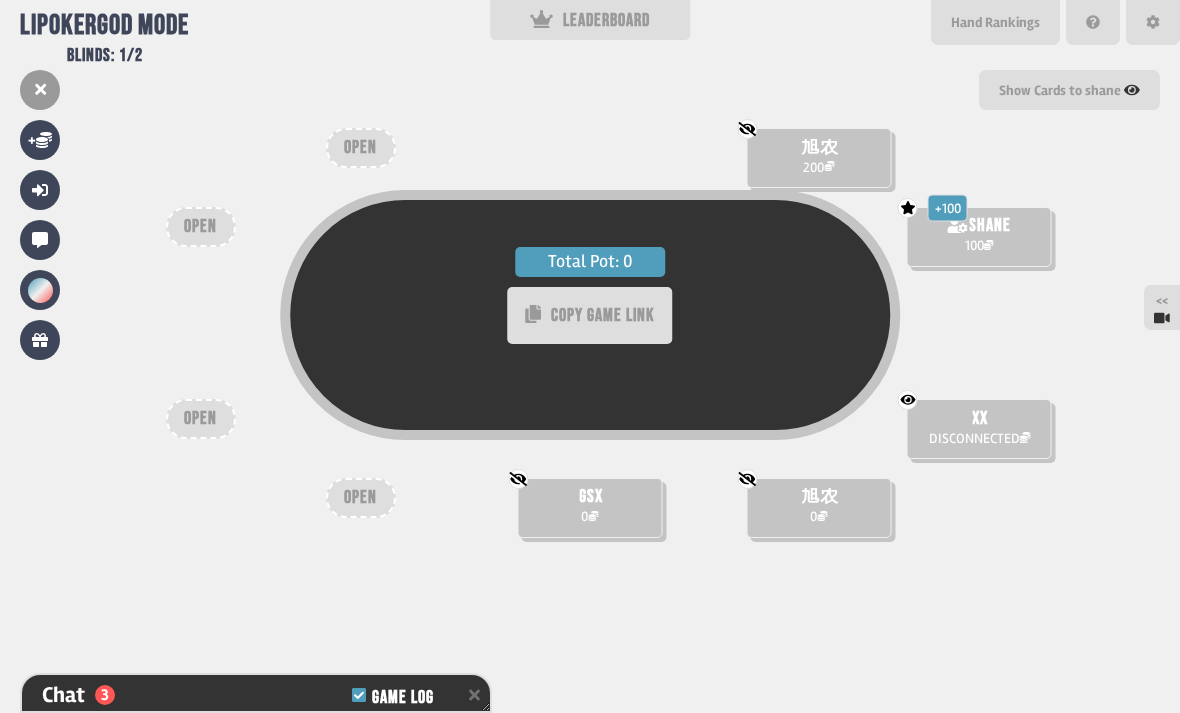 click on "Total Pot: 0   COPY GAME LINK Not showing cards to God gsx 0  Not showing cards to God 旭农 0  Showing cards to God xx DISCONNECTED Not showing cards to God 翔农 200  God - can see certain player's cards + 100 shane 100  OPEN OPEN OPEN OPEN" at bounding box center (590, 356) 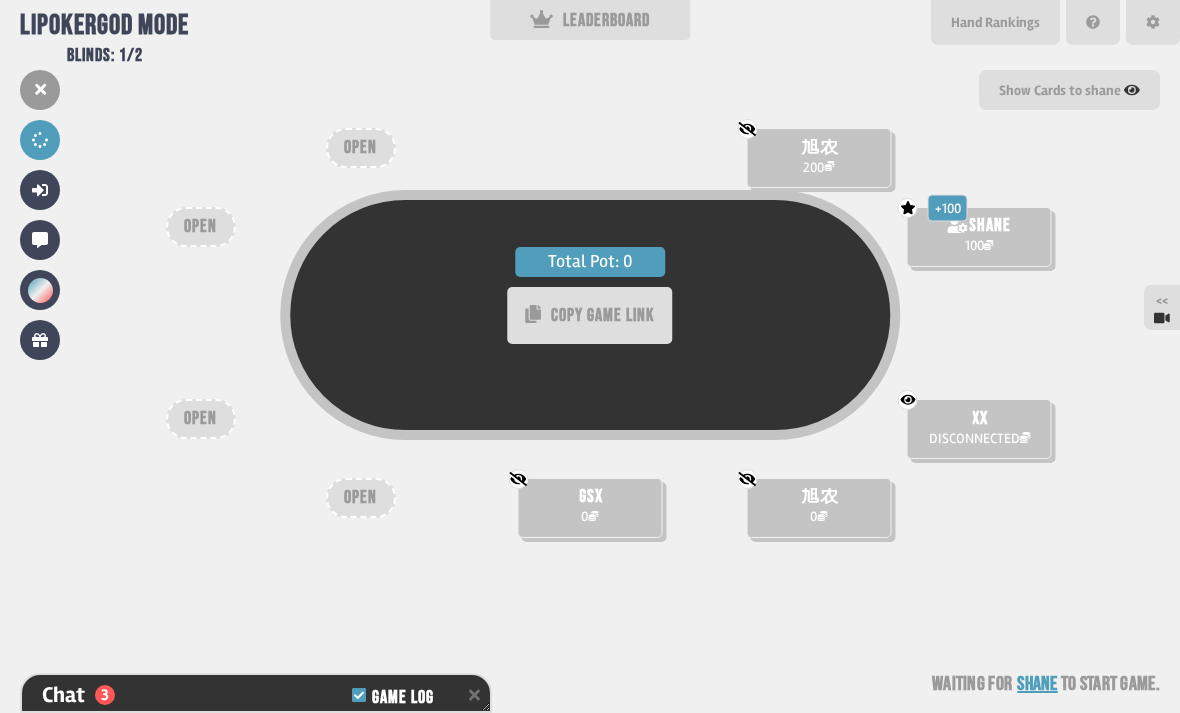 click on "Chat   3 Game Log" at bounding box center [256, 695] 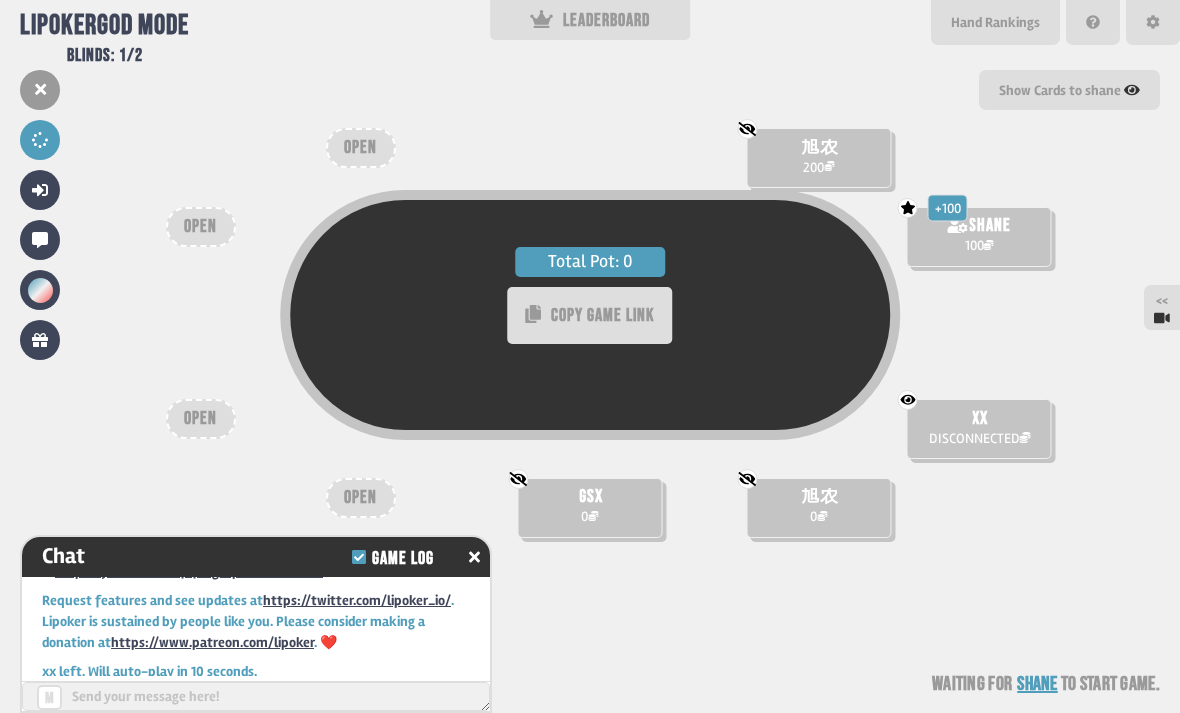 scroll, scrollTop: 43, scrollLeft: 0, axis: vertical 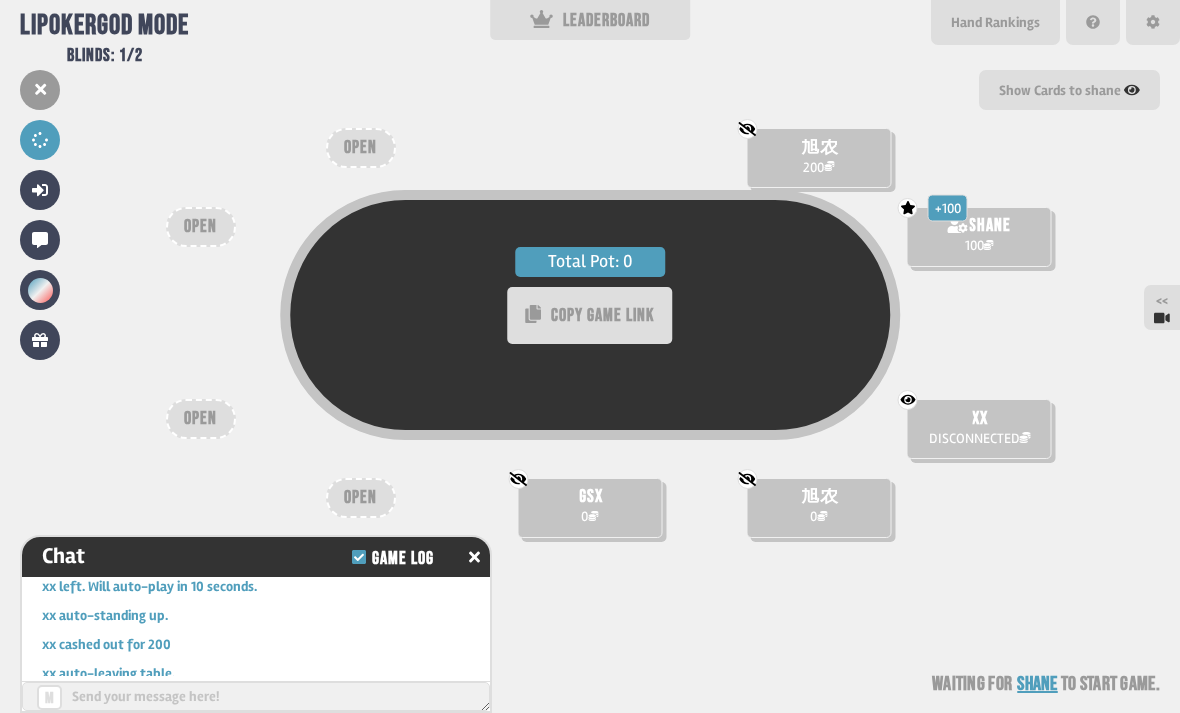 click at bounding box center [474, 557] 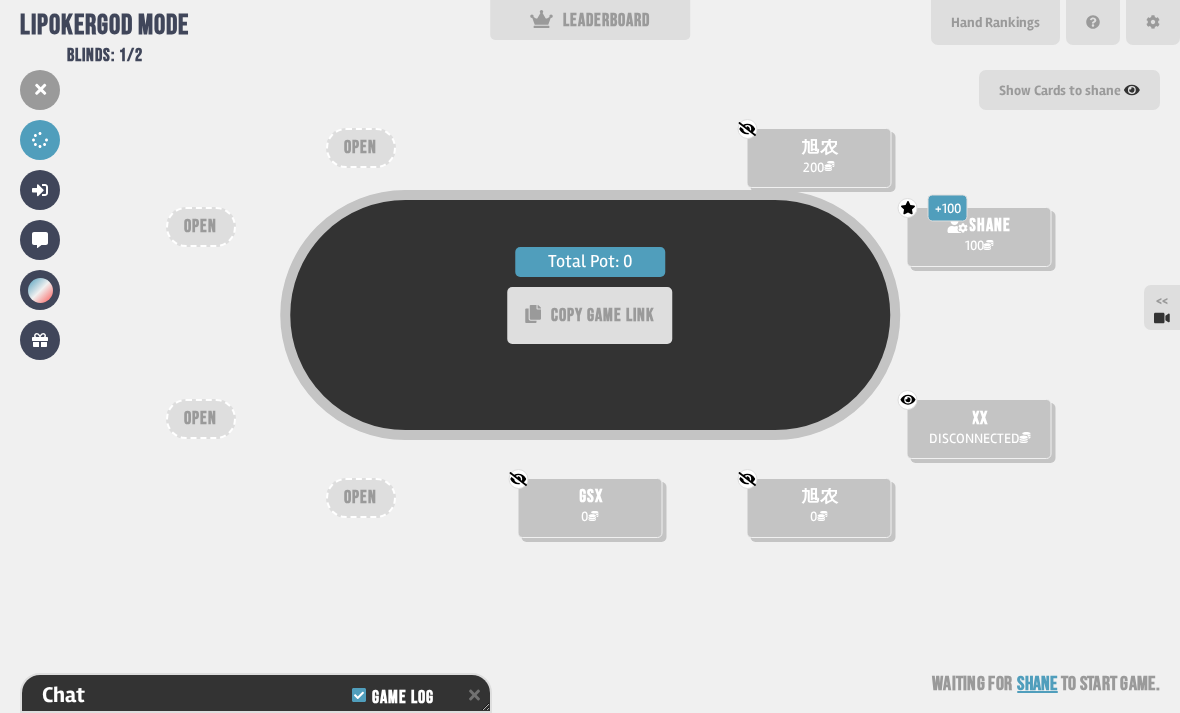 scroll, scrollTop: 245, scrollLeft: 0, axis: vertical 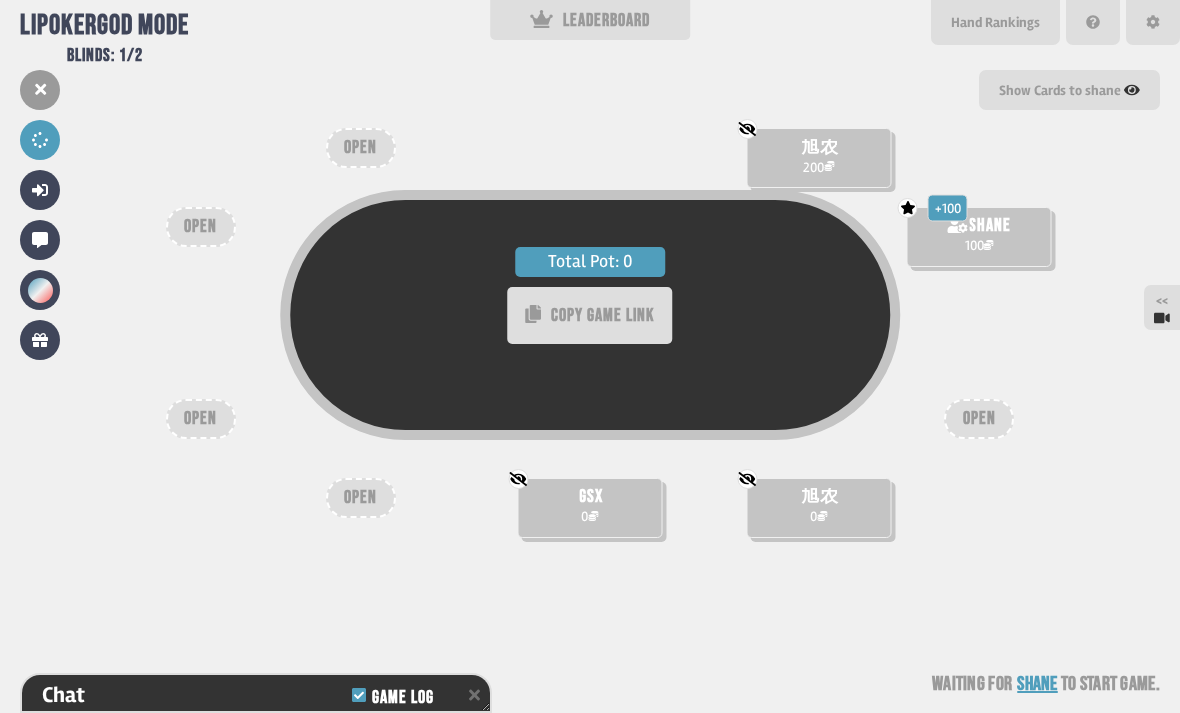 click on "Total Pot: 0   COPY GAME LINK Not showing cards to God gsx 0  Not showing cards to God 旭农 0  Not showing cards to God 翔农 200  God - can see certain player's cards + 100 shane 100  OPEN OPEN OPEN OPEN OPEN Waiting for  shane  to   start game" at bounding box center [590, 356] 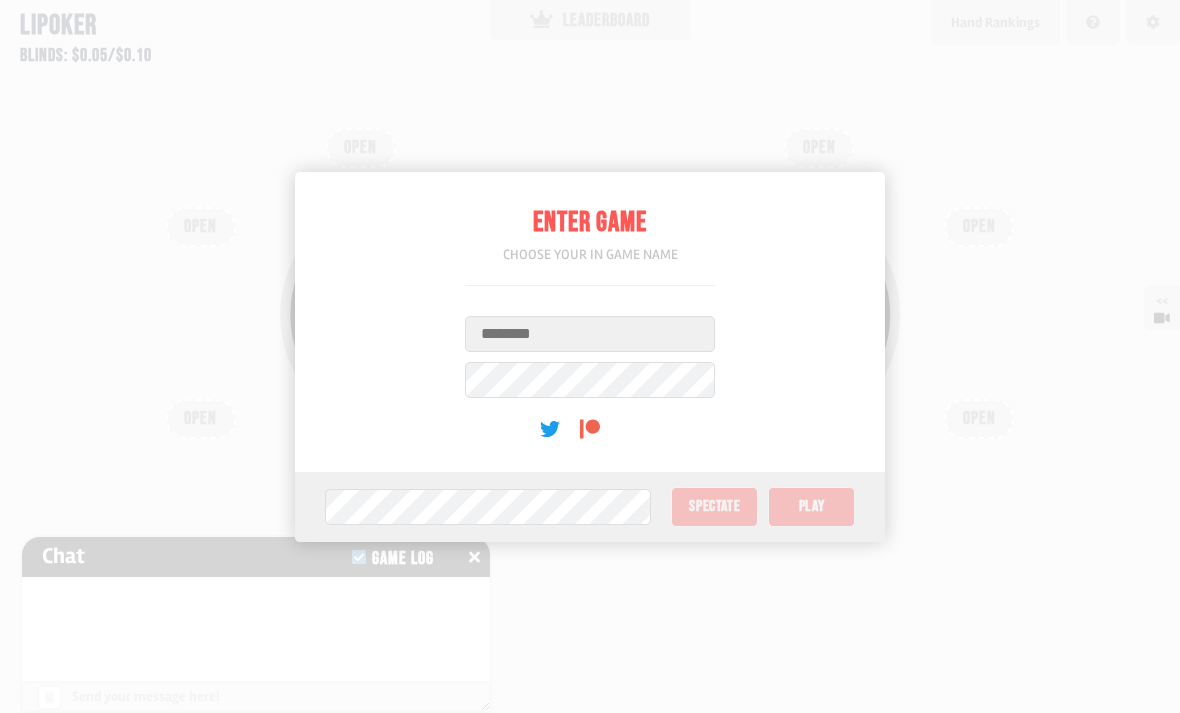 scroll, scrollTop: 0, scrollLeft: 0, axis: both 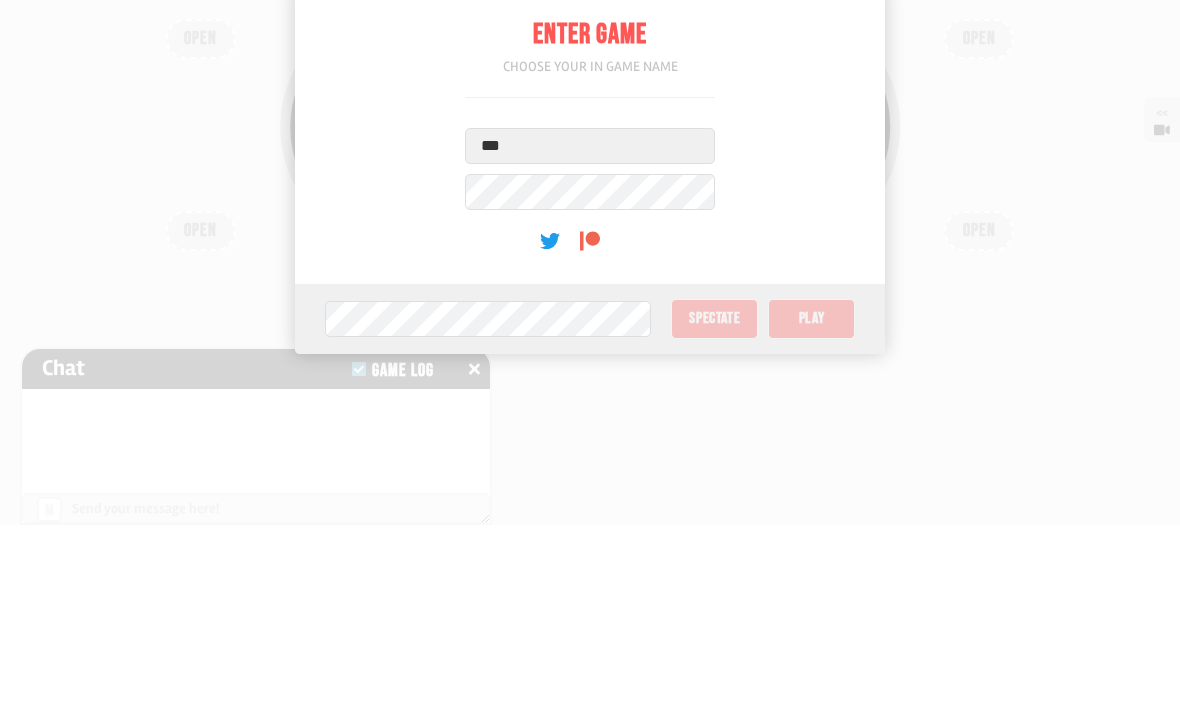 type on "***" 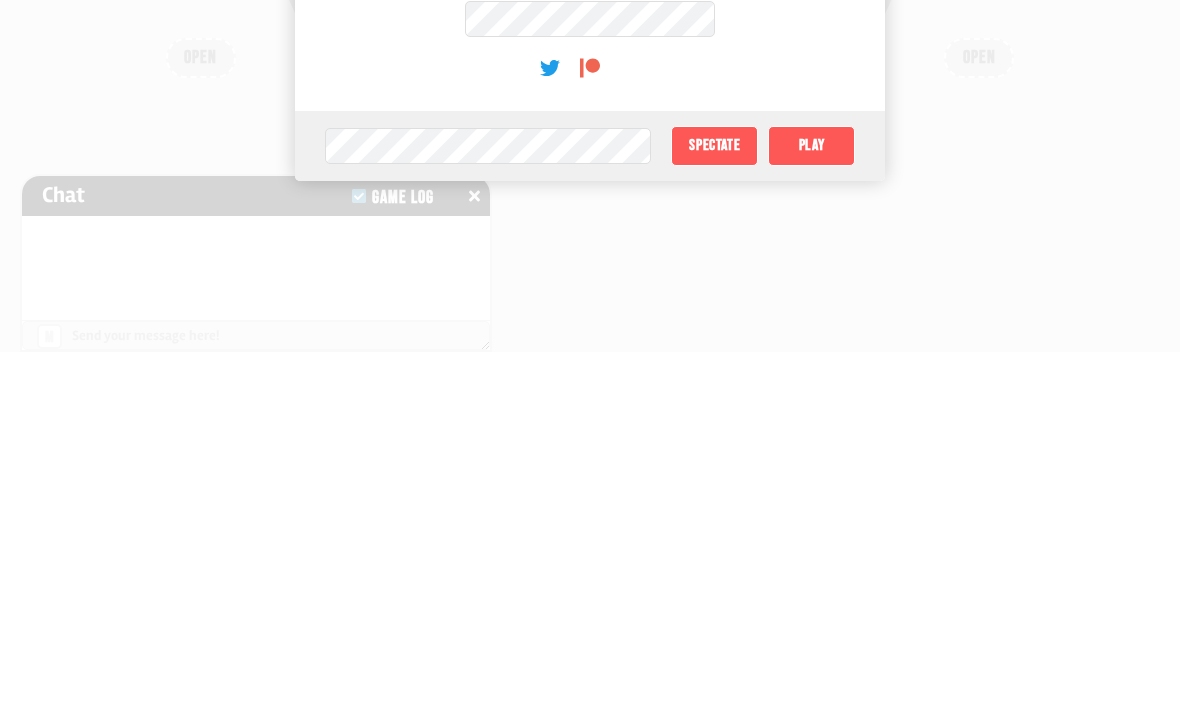 click on "Play" at bounding box center [811, 507] 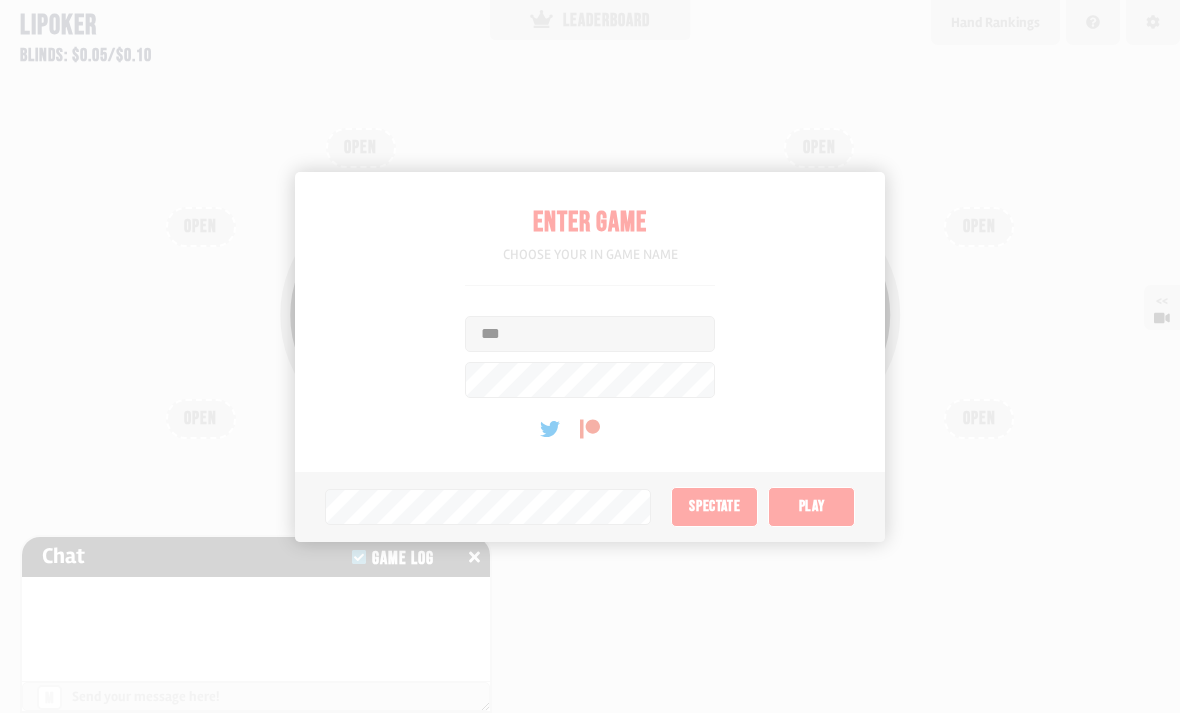 type on "*" 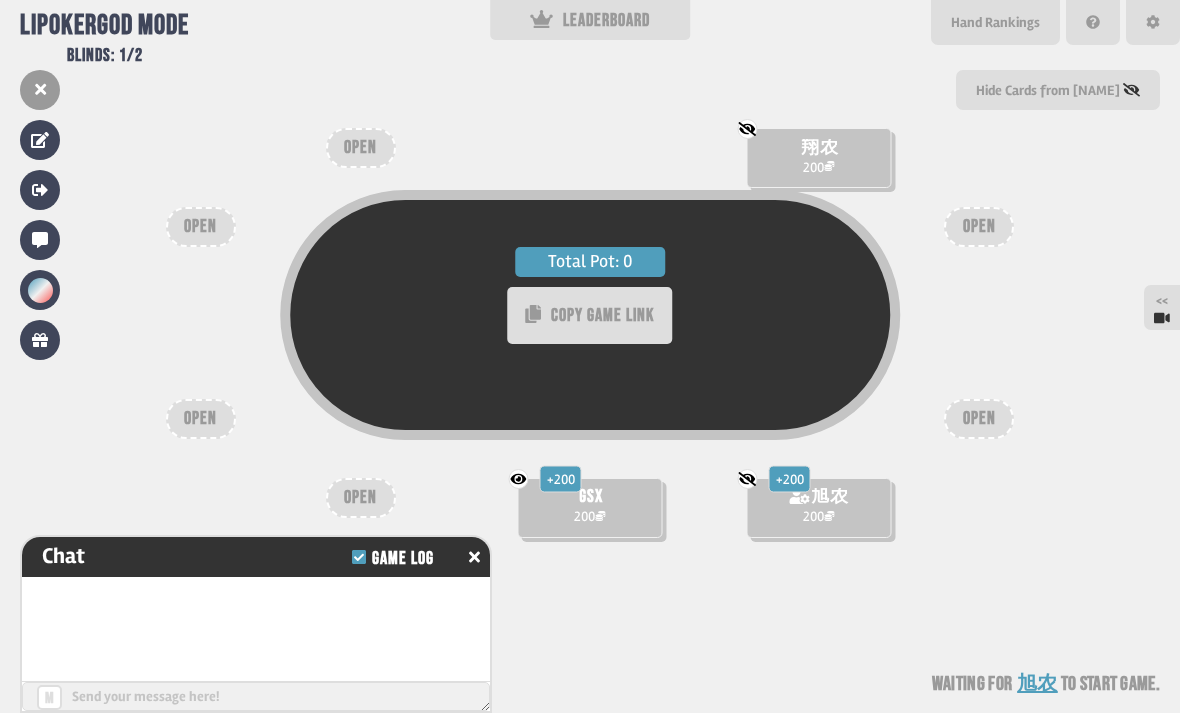 scroll, scrollTop: 14, scrollLeft: 0, axis: vertical 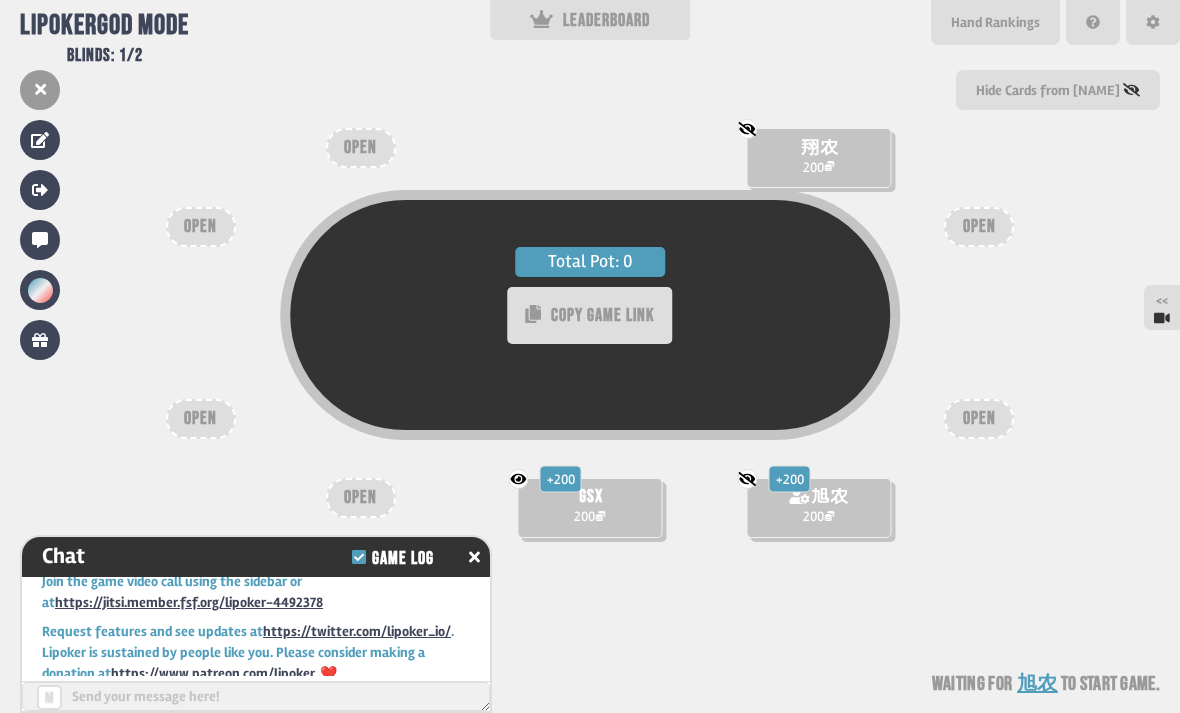 click 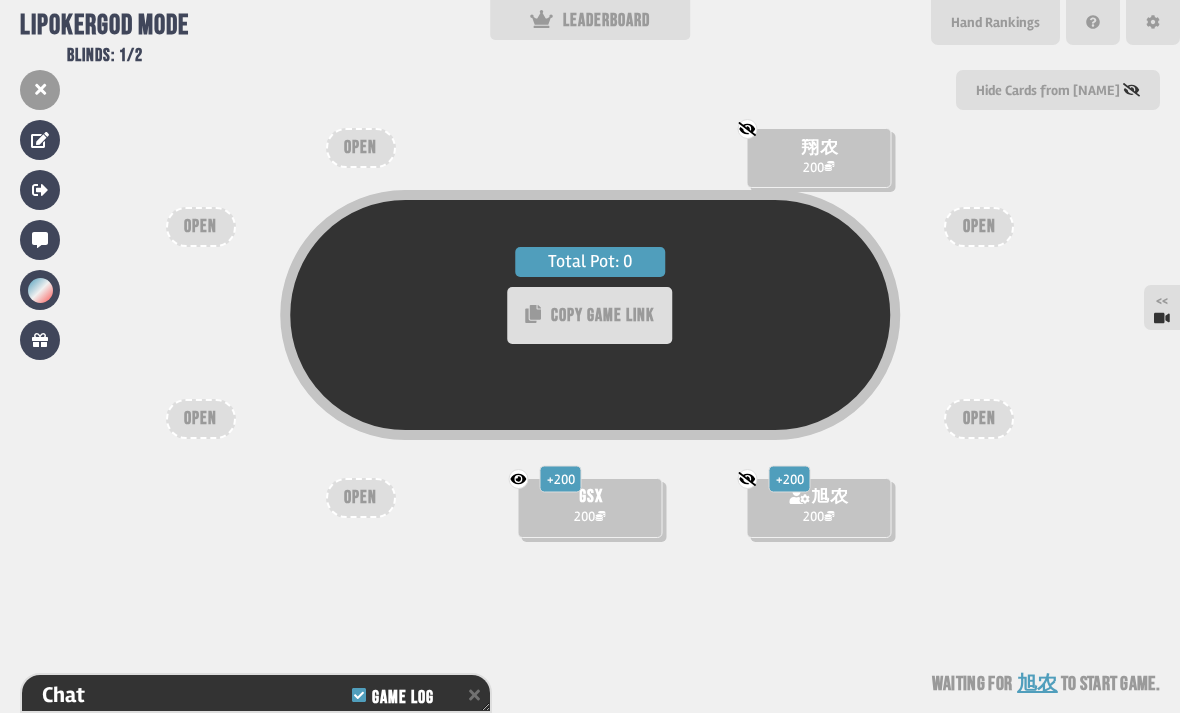 scroll, scrollTop: 129, scrollLeft: 0, axis: vertical 